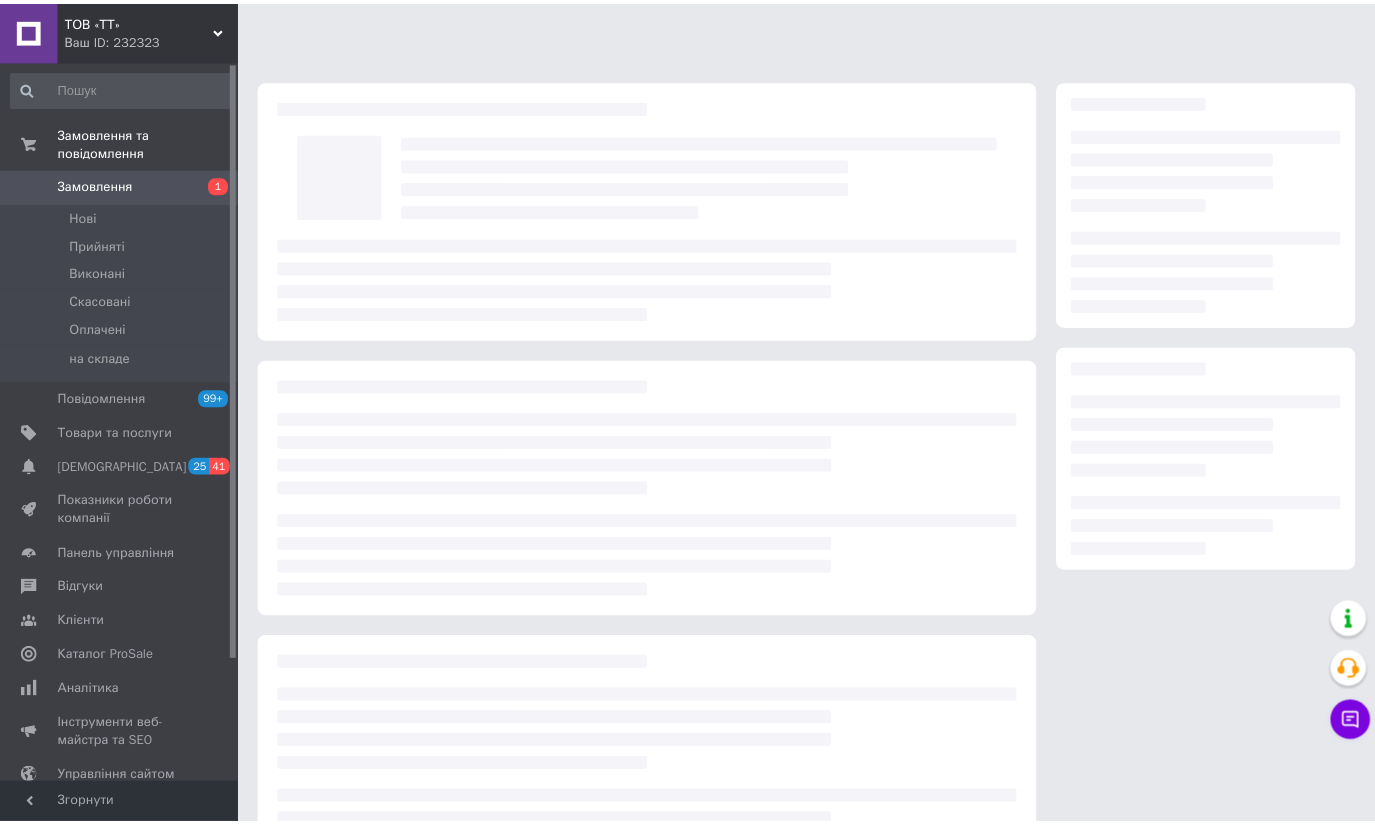 scroll, scrollTop: 0, scrollLeft: 0, axis: both 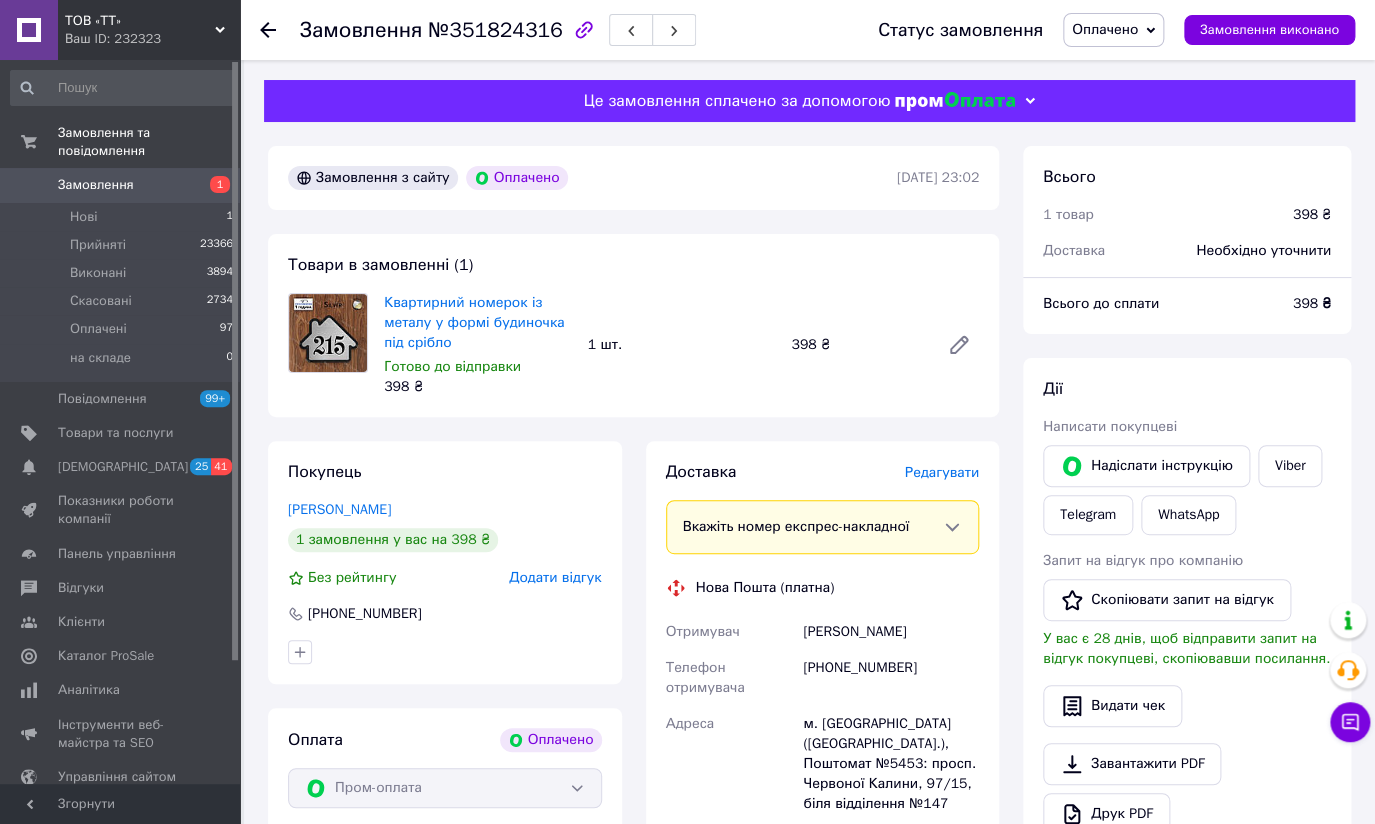 click on "Замовлення 1" at bounding box center [122, 185] 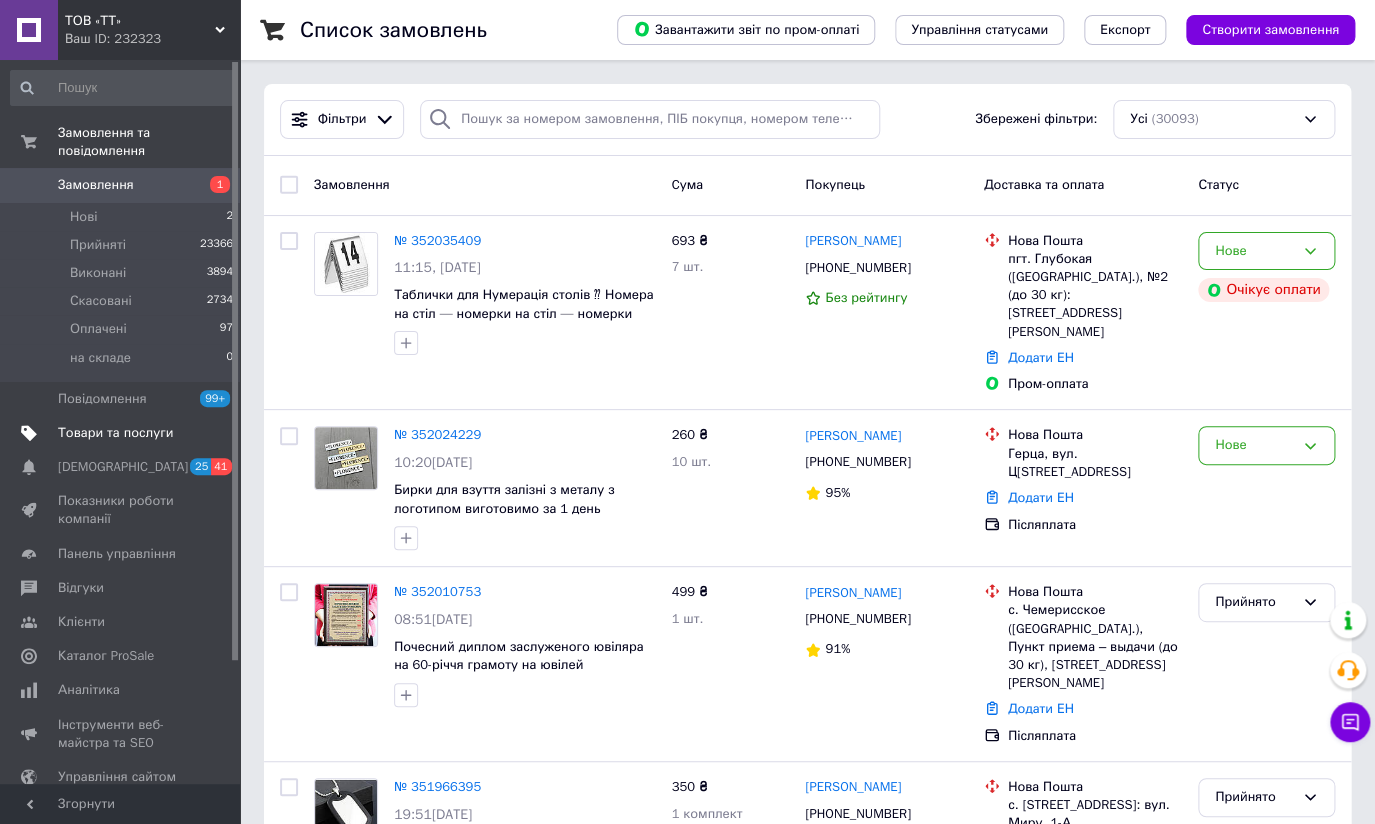 click on "Товари та послуги" at bounding box center [115, 433] 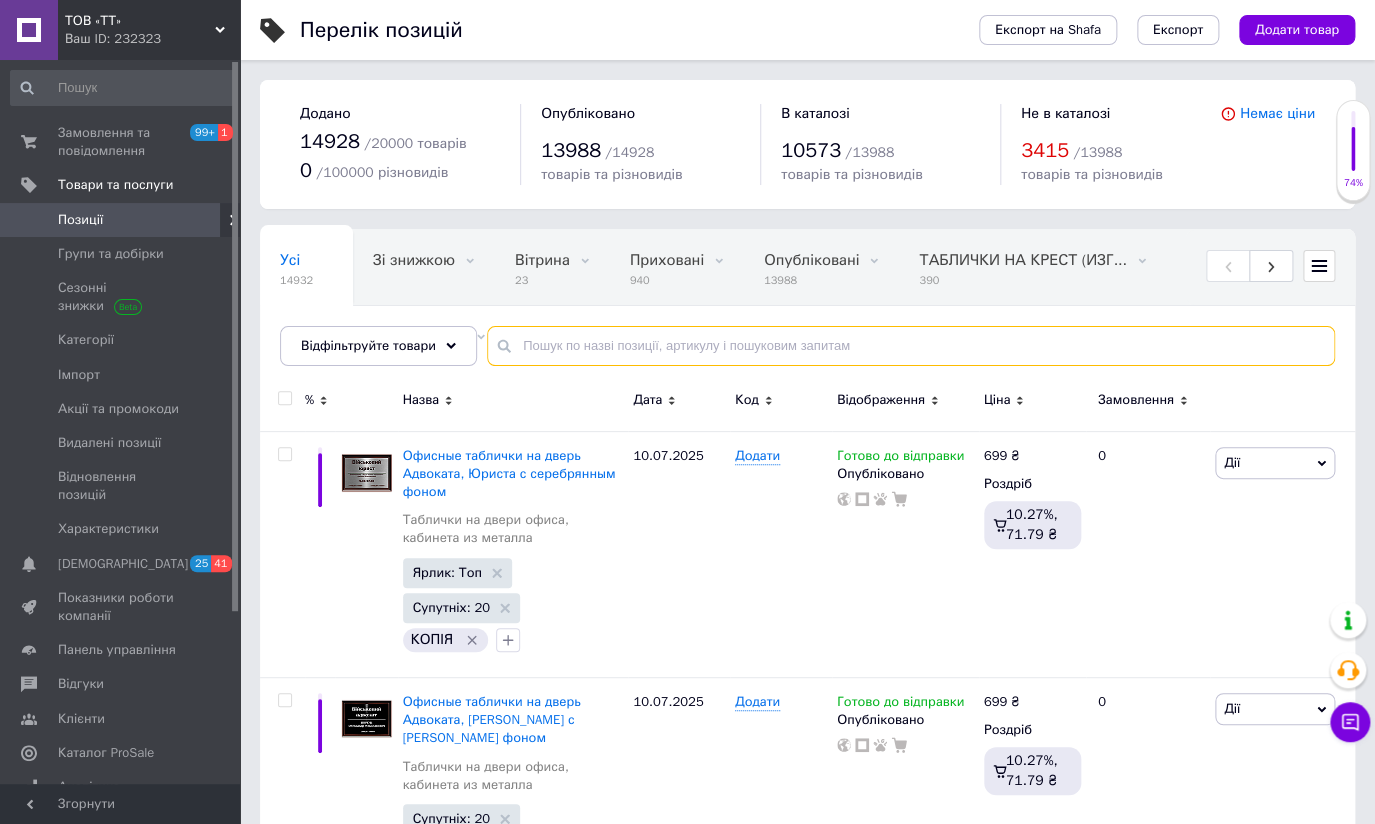 click at bounding box center [911, 346] 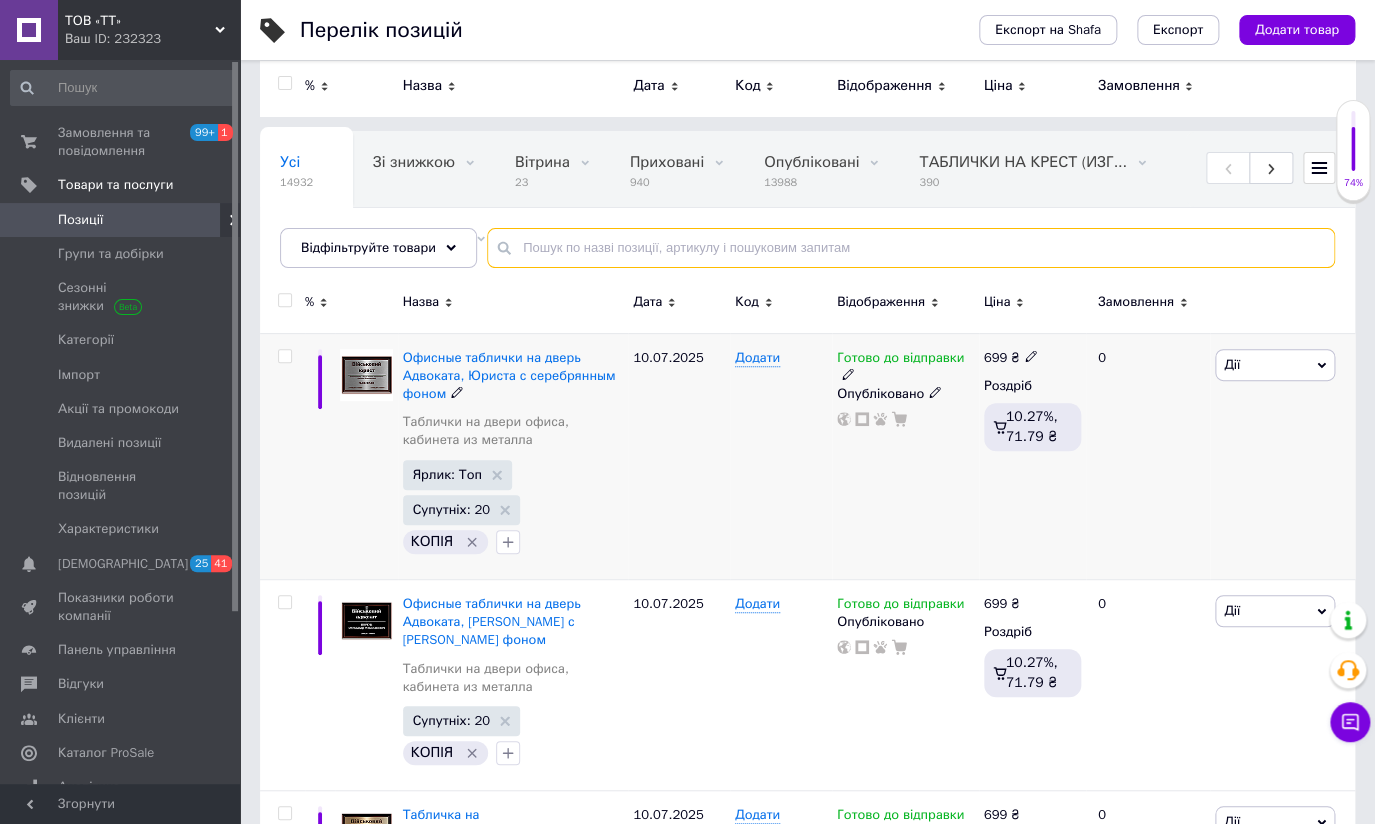 scroll, scrollTop: 0, scrollLeft: 0, axis: both 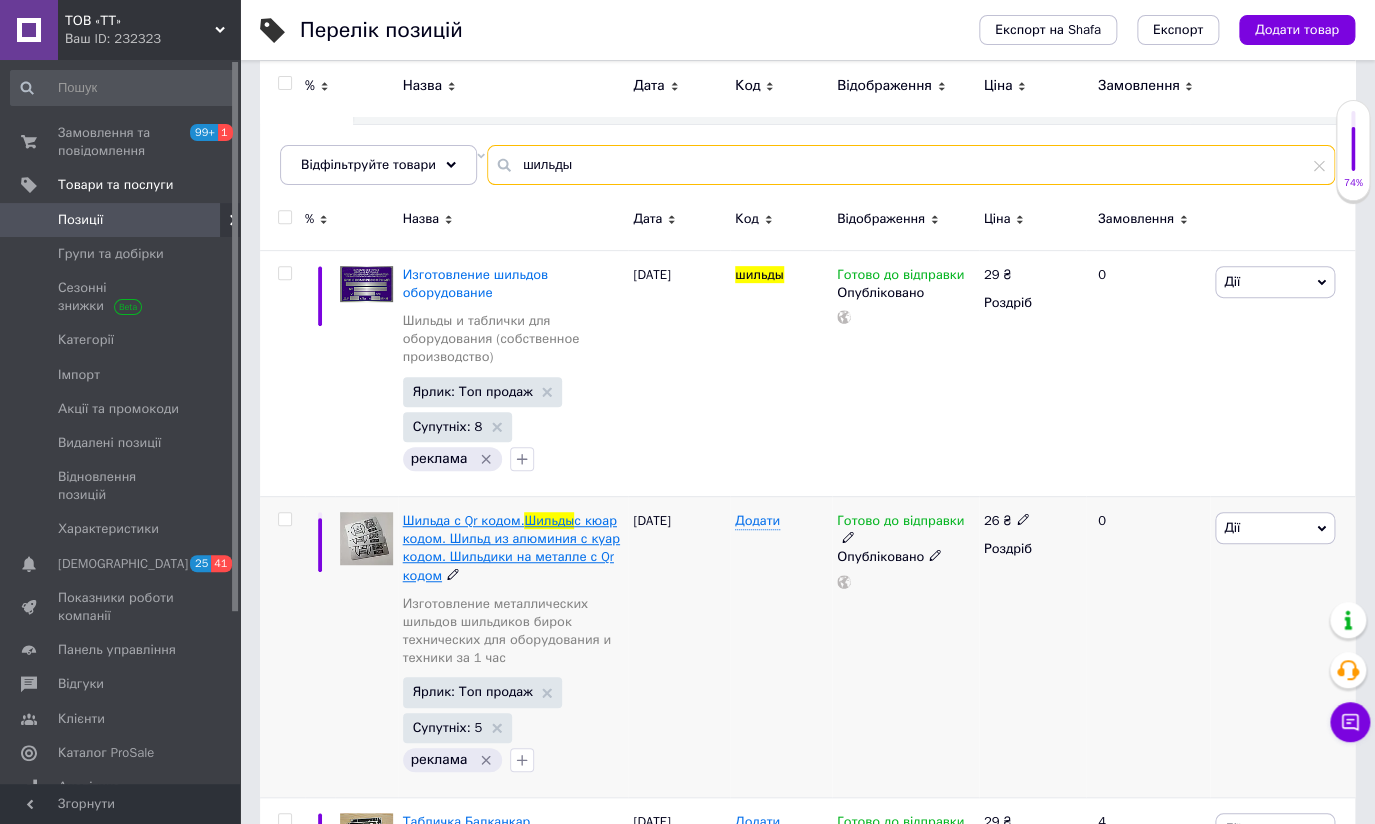 type on "шильды" 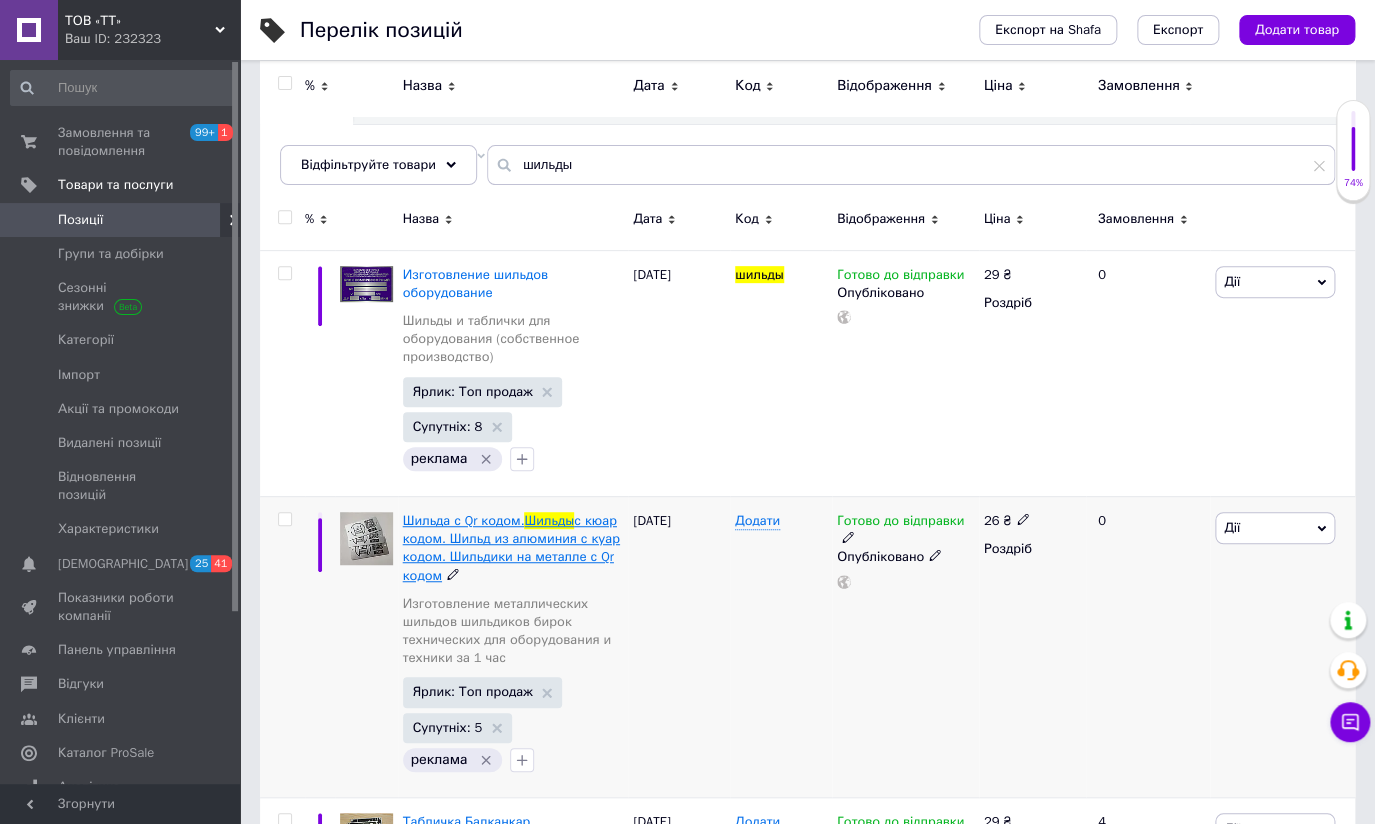 click on "Шильда с Qr кодом." at bounding box center [464, 520] 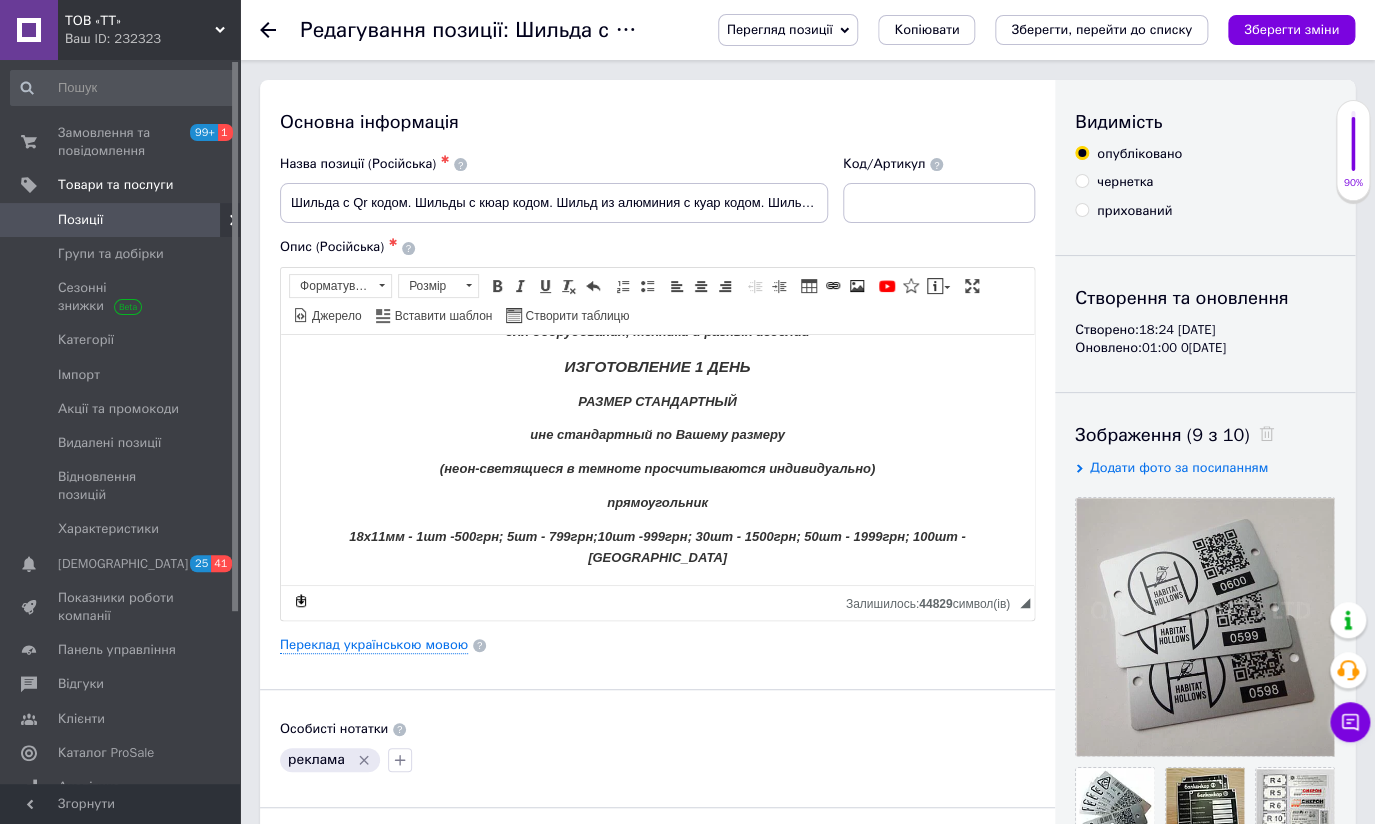 scroll, scrollTop: 363, scrollLeft: 0, axis: vertical 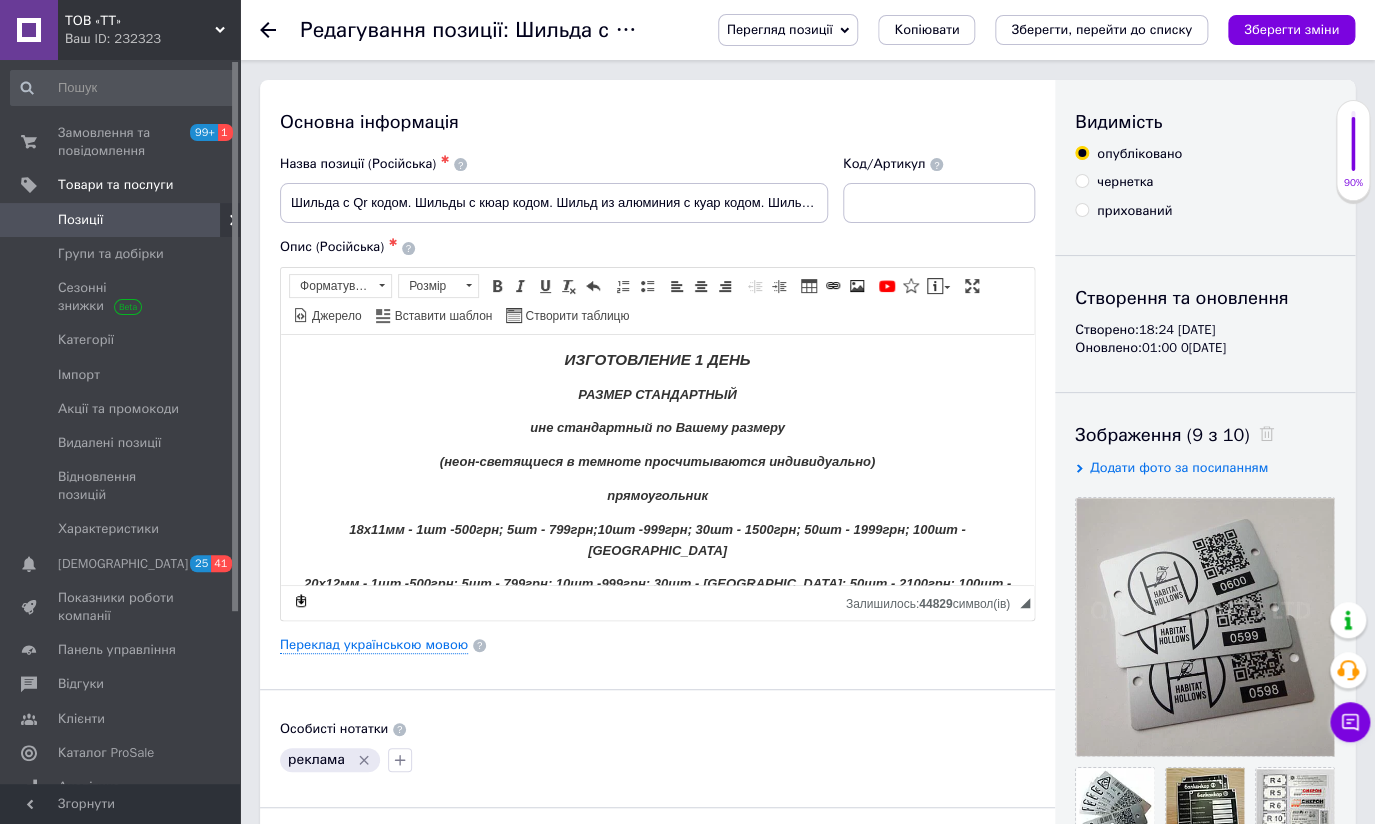 click on "18х11мм - 1шт -500грн; 5шт - 799грн;10шт -999грн; 30шт - 1500грн; 50шт - 1999грн; 100шт -2600грн" at bounding box center (657, 540) 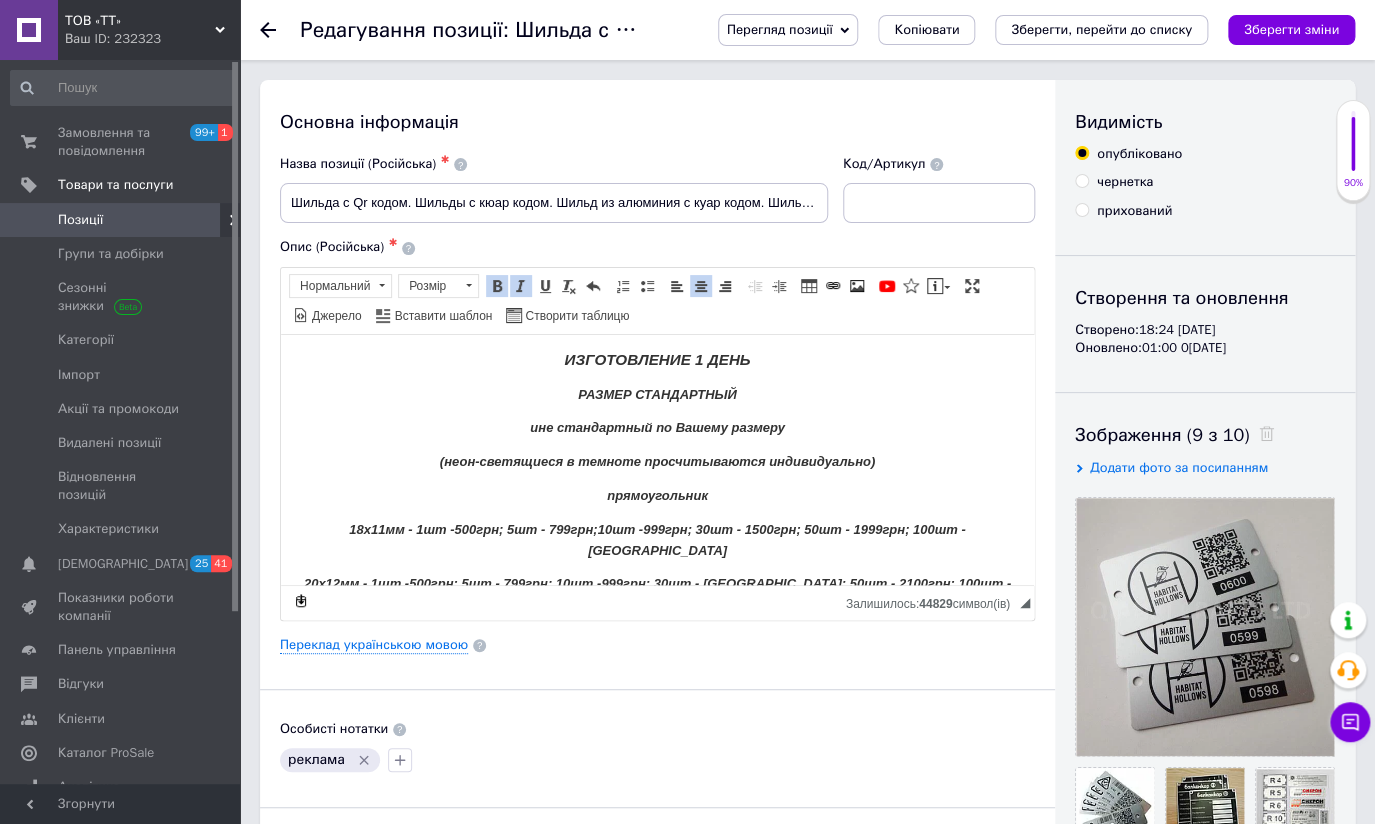 type 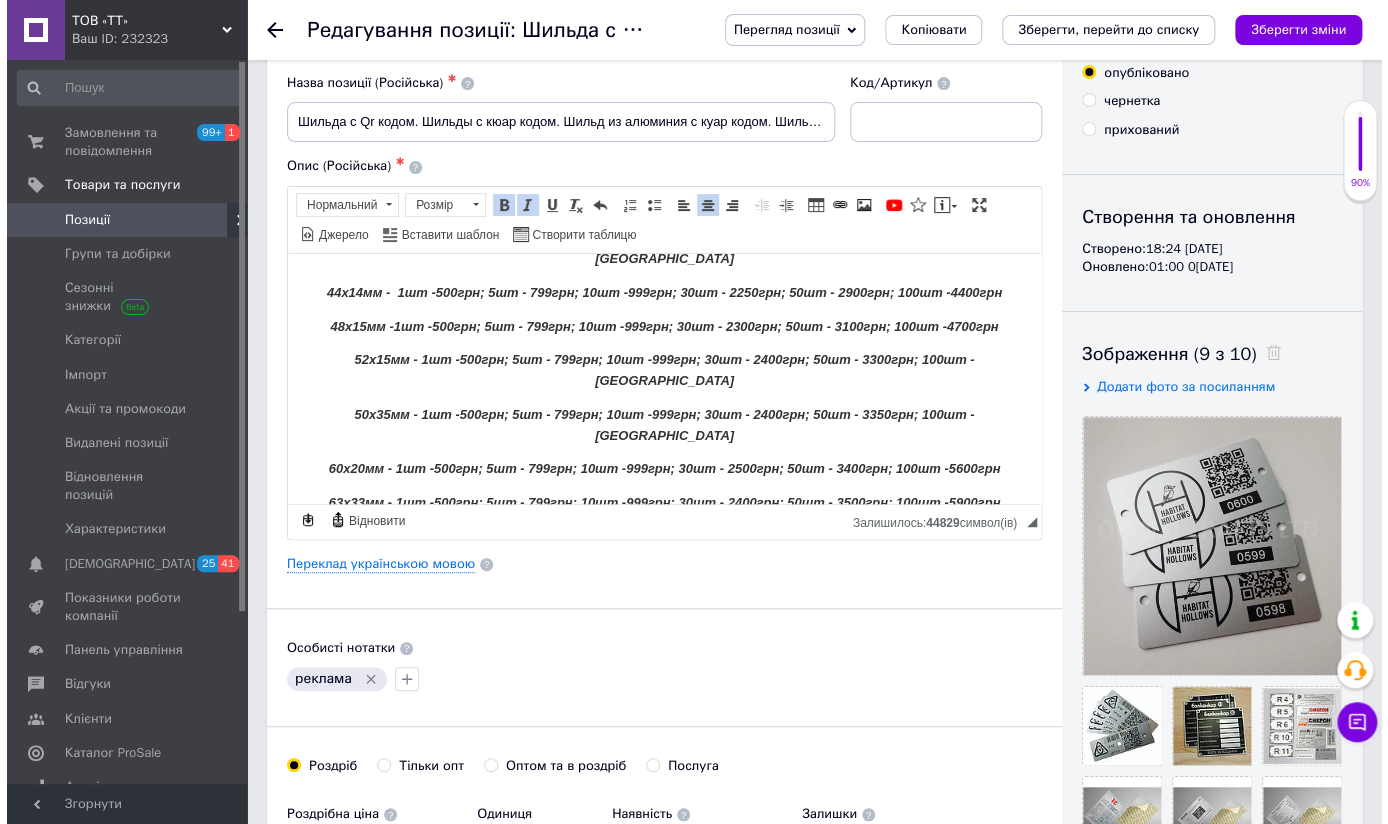 scroll, scrollTop: 363, scrollLeft: 0, axis: vertical 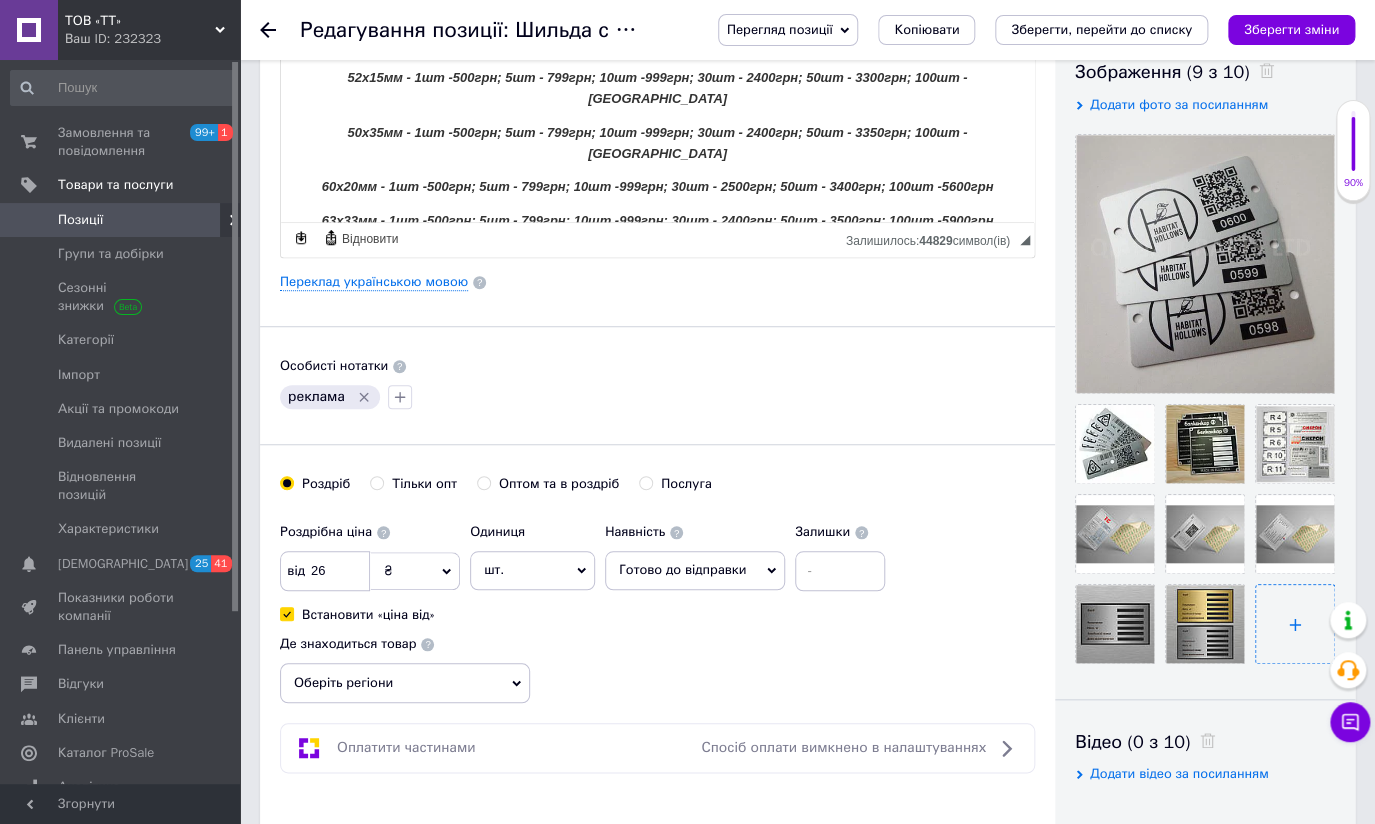 click at bounding box center (1295, 624) 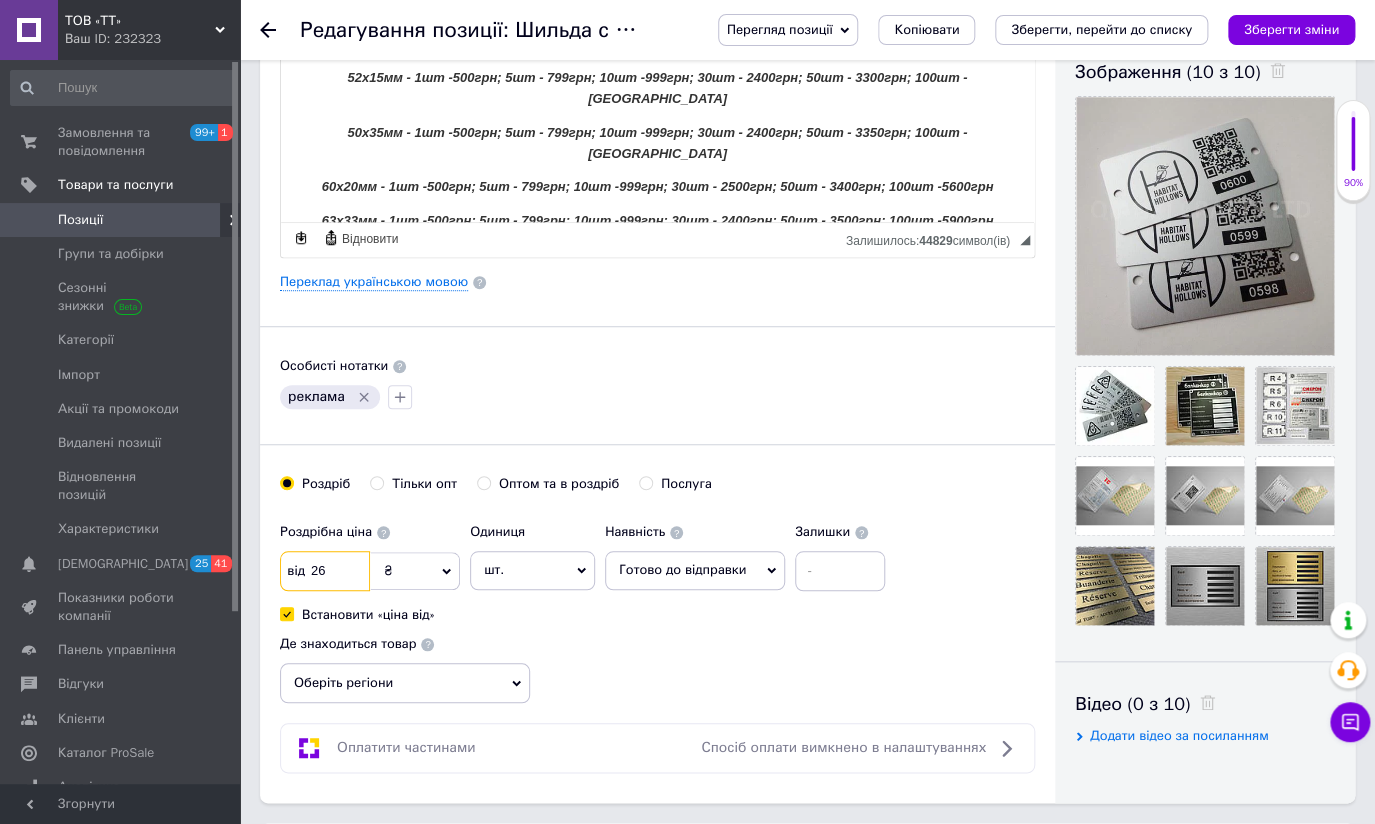 click on "26" at bounding box center (325, 571) 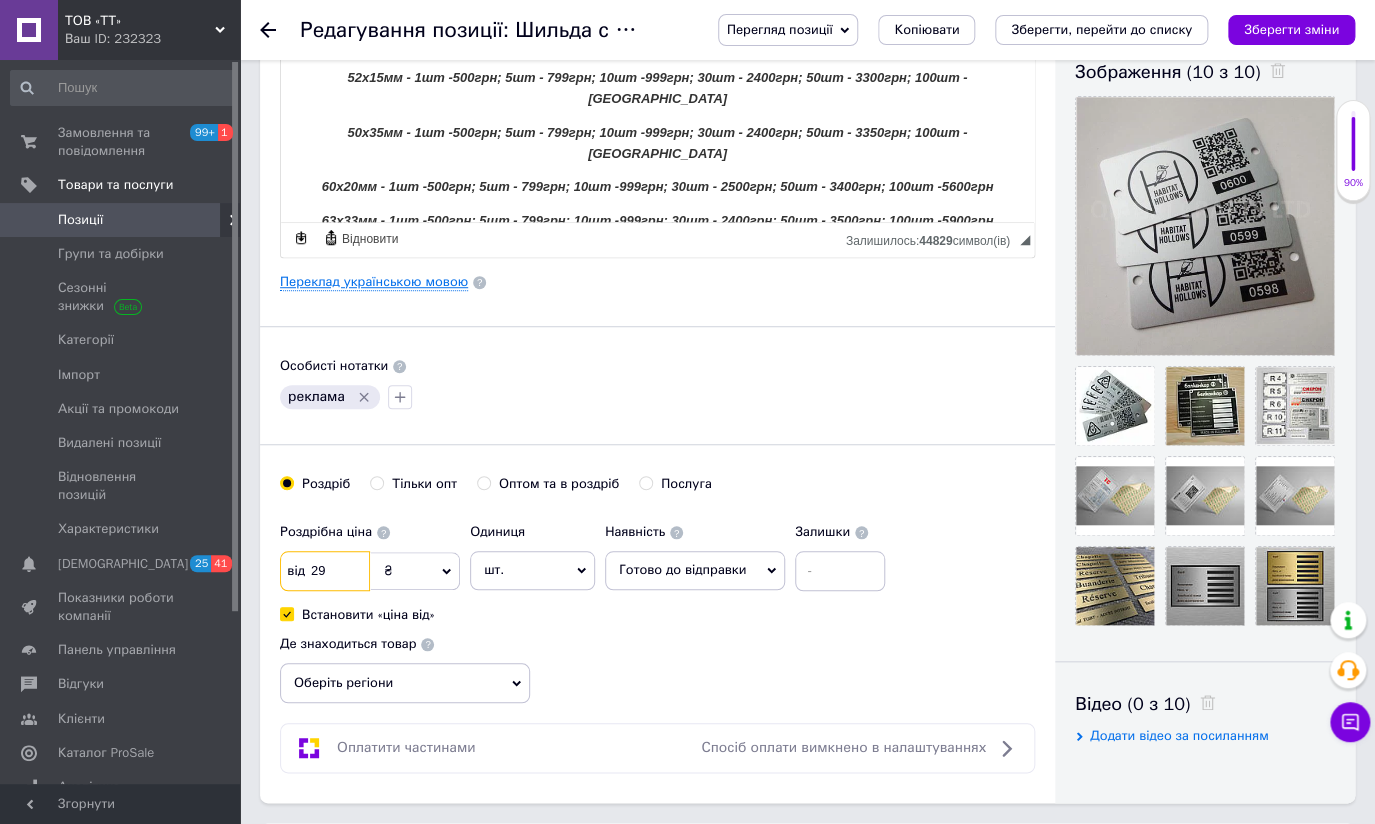 type on "29" 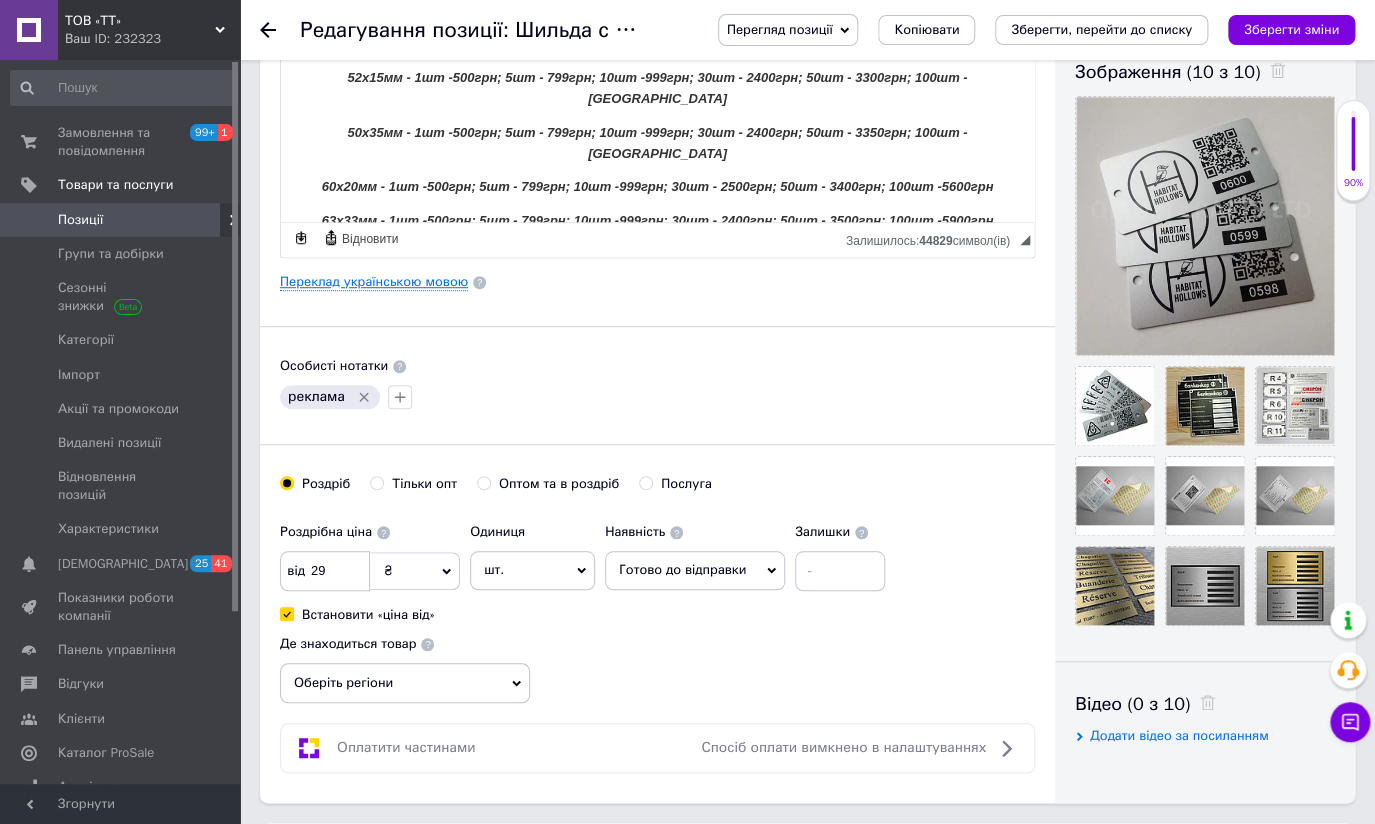 click on "Переклад українською мовою" at bounding box center (374, 282) 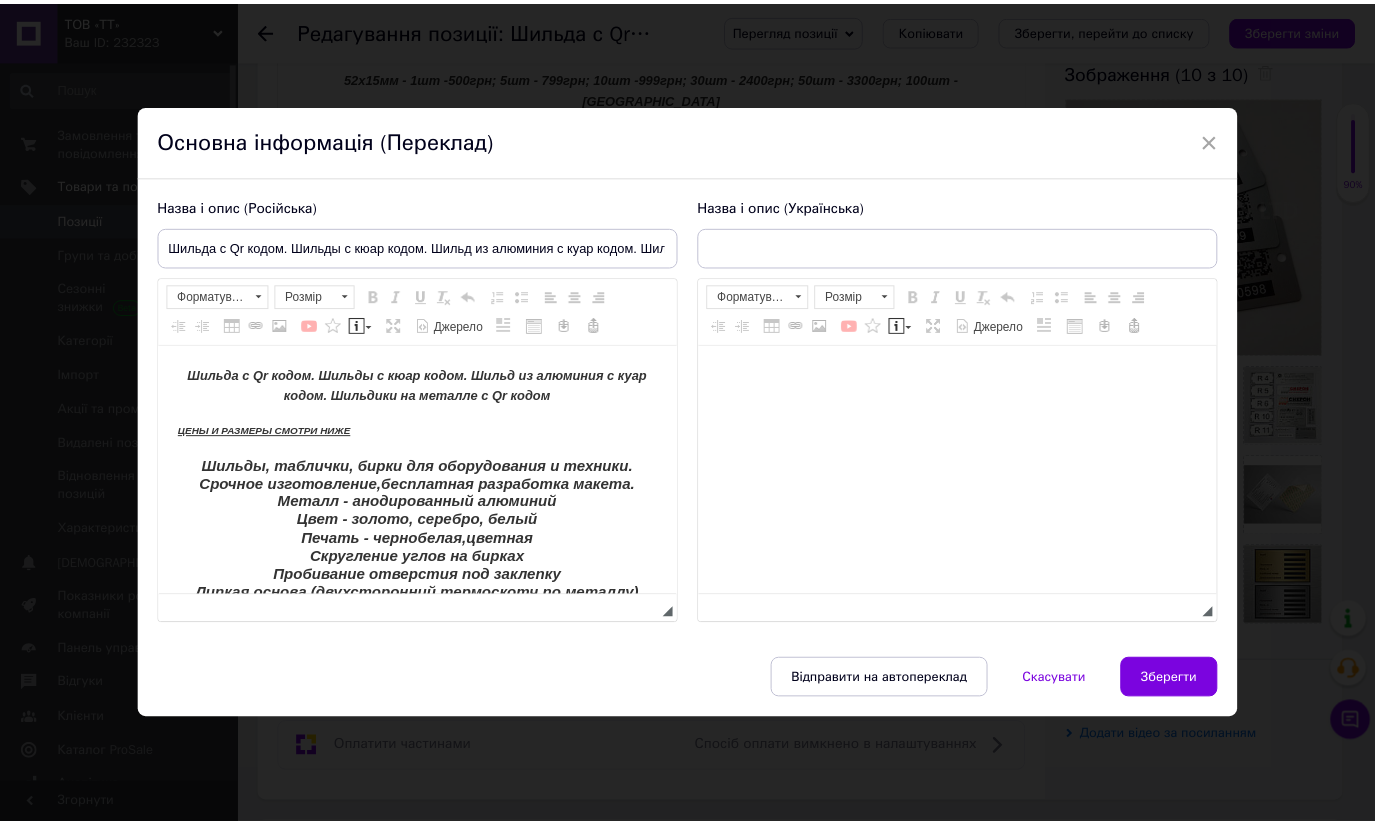 scroll, scrollTop: 0, scrollLeft: 0, axis: both 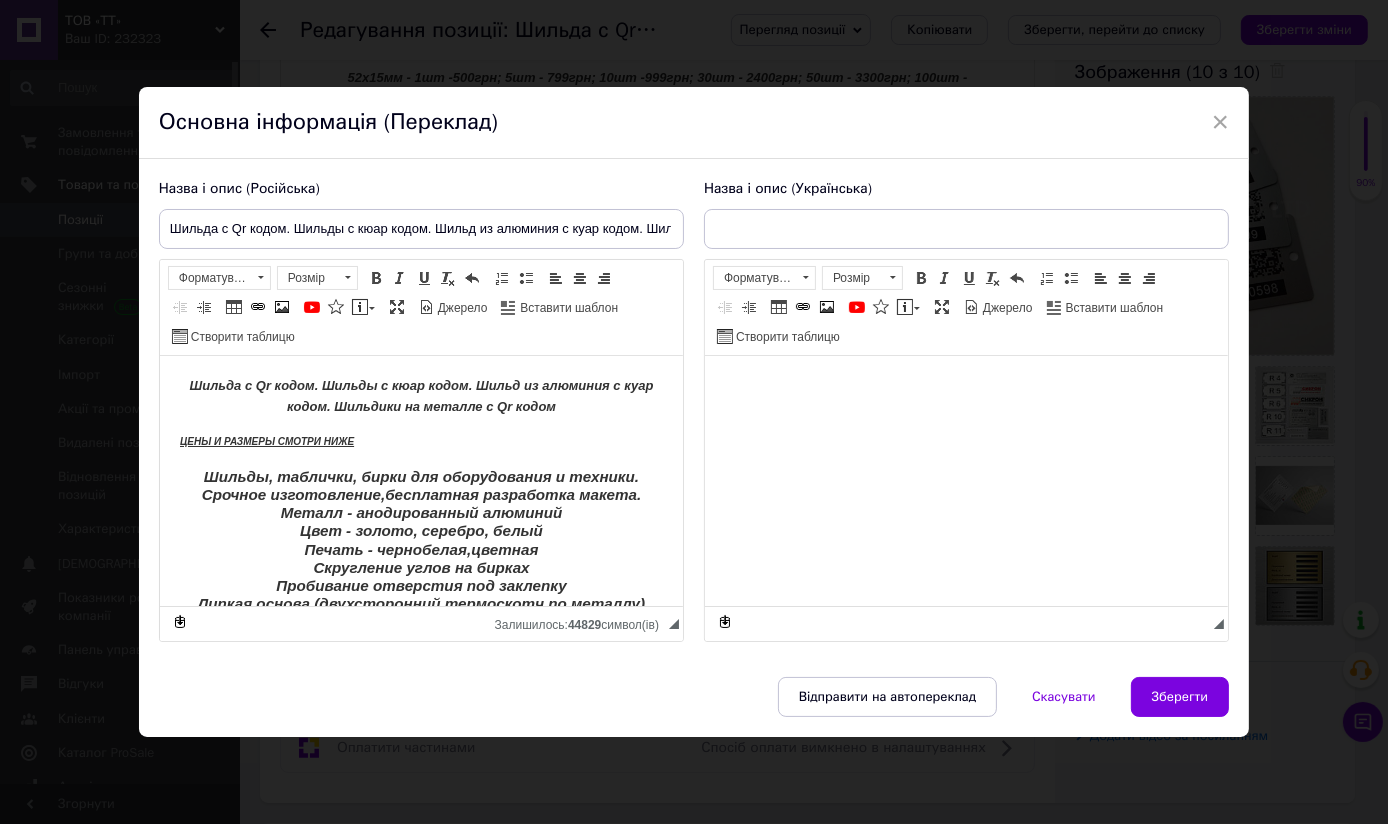 type on "Шильда з Qr кодом. Шильди з кюар кодом. Шильд з алюмінію з куар-кодом. Шильдики на металі з Qr кодом" 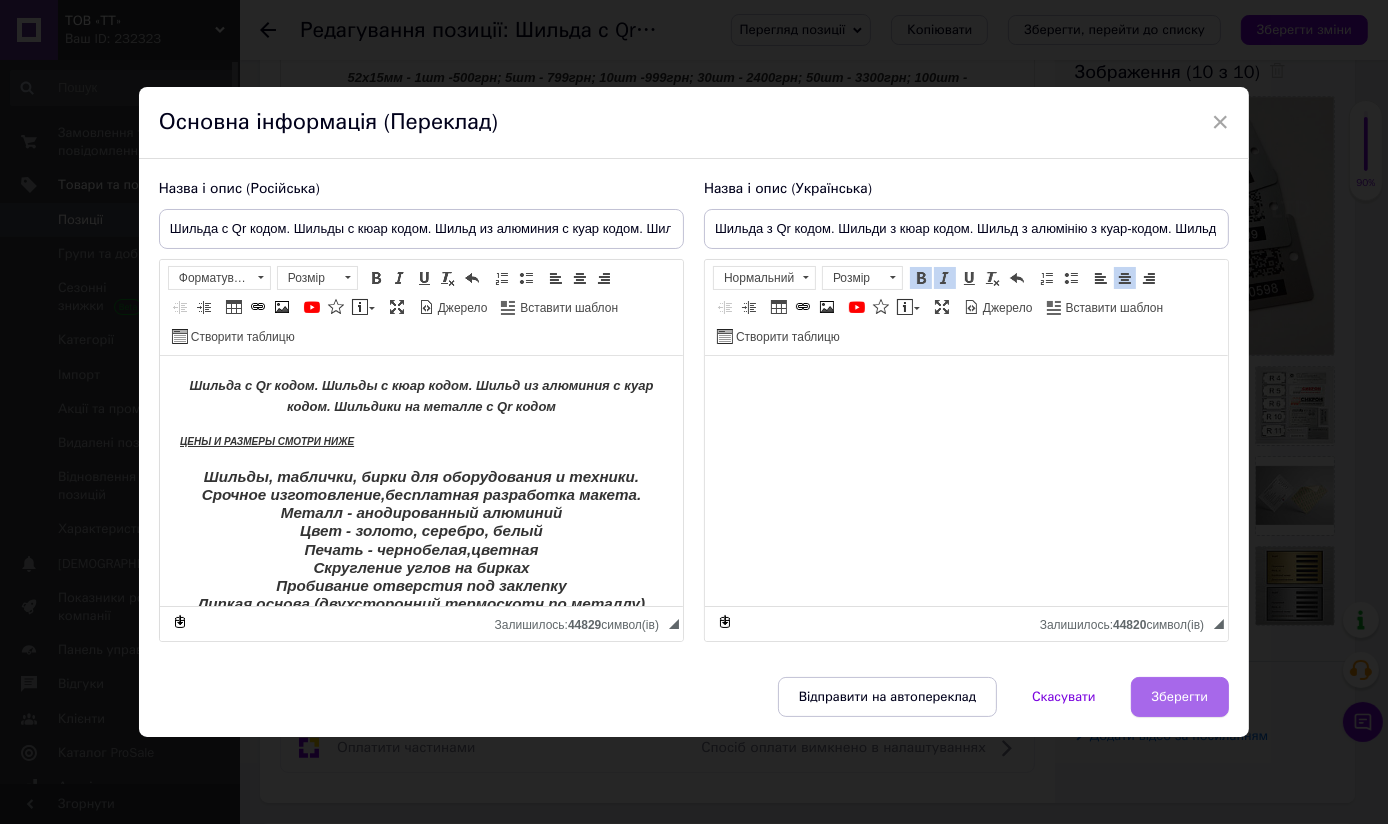 click on "Зберегти" at bounding box center [1180, 697] 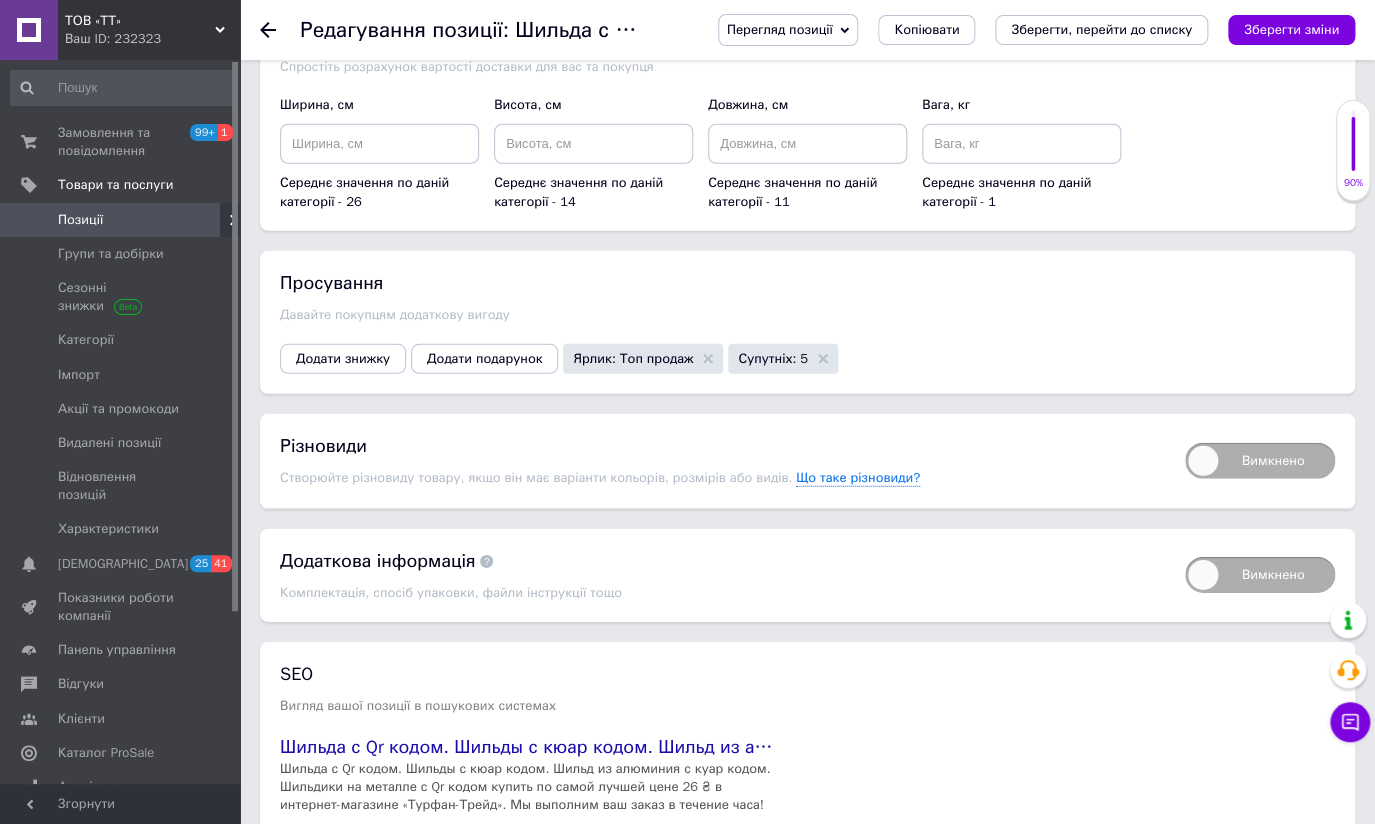 scroll, scrollTop: 2238, scrollLeft: 0, axis: vertical 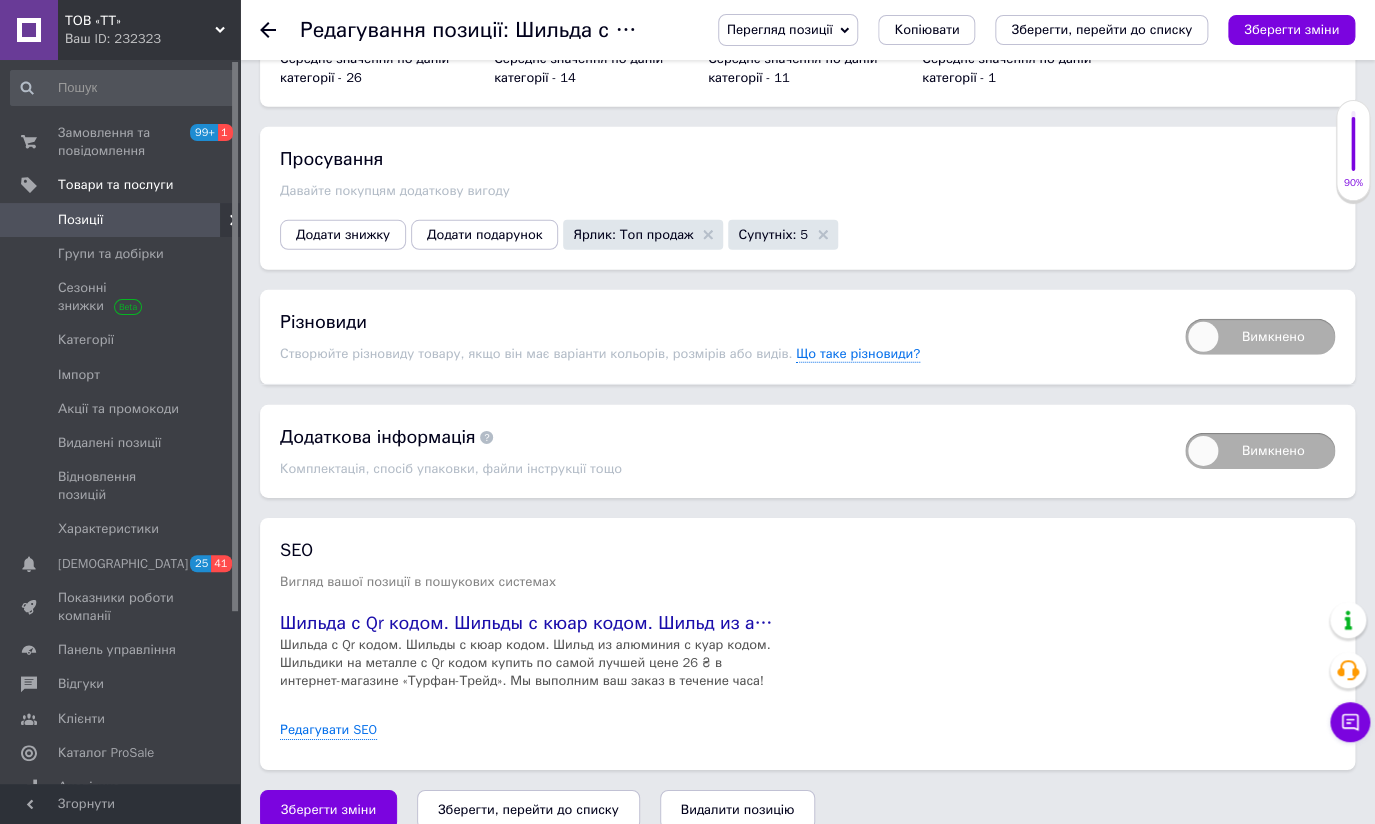 click on "Зберегти, перейти до списку" at bounding box center [528, 809] 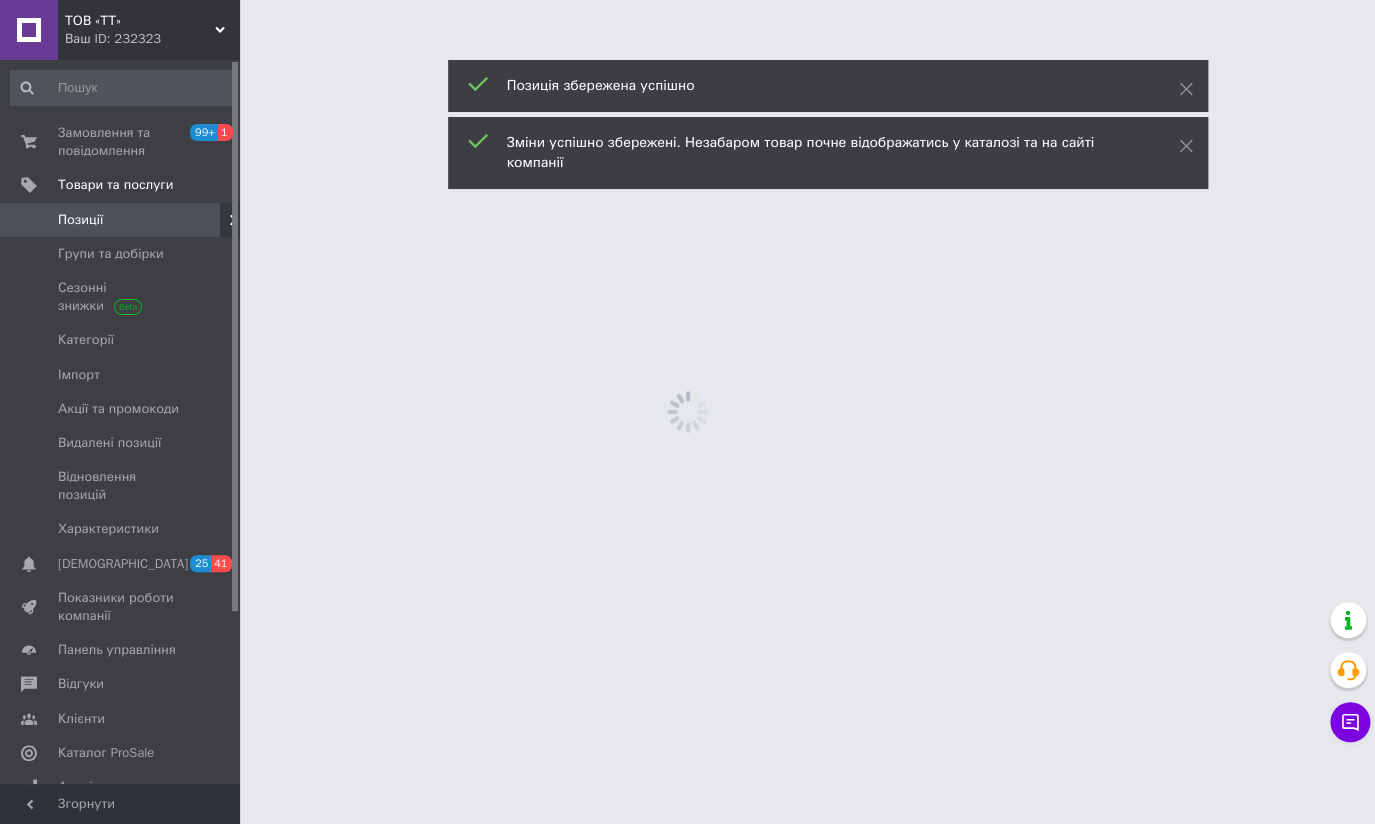 scroll, scrollTop: 0, scrollLeft: 0, axis: both 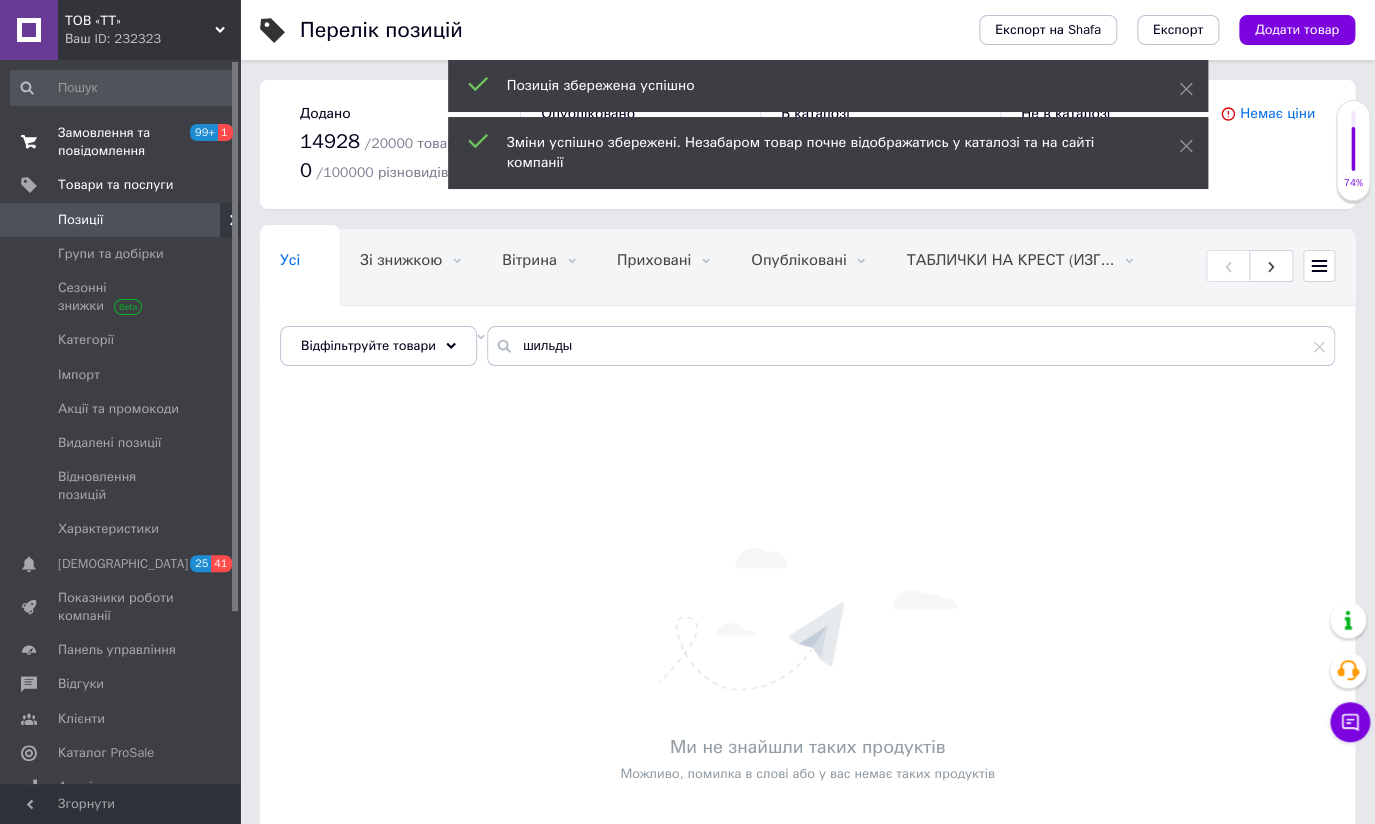 click on "Замовлення та повідомлення" at bounding box center (121, 142) 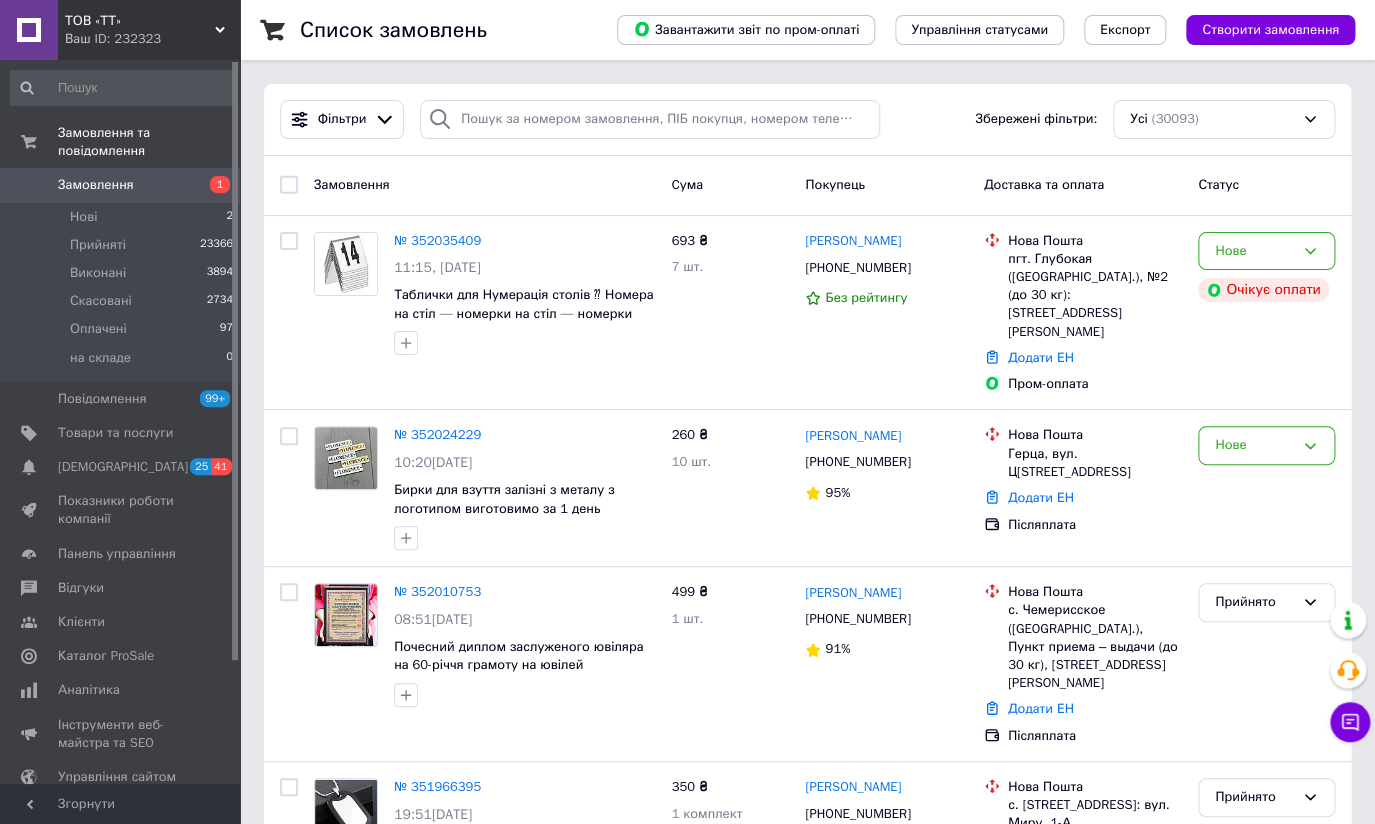 click on "Замовлення" at bounding box center [121, 185] 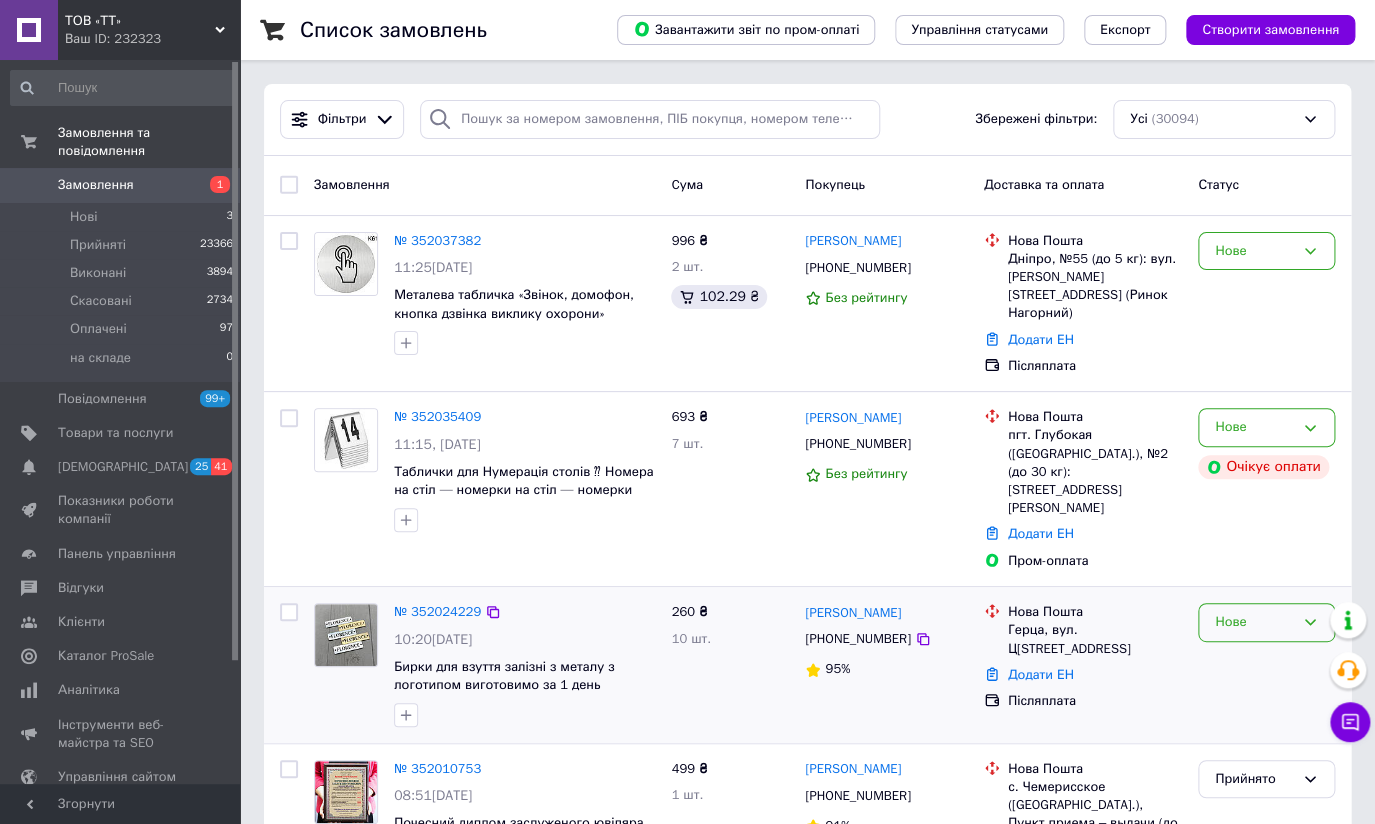 drag, startPoint x: 1303, startPoint y: 562, endPoint x: 1294, endPoint y: 570, distance: 12.0415945 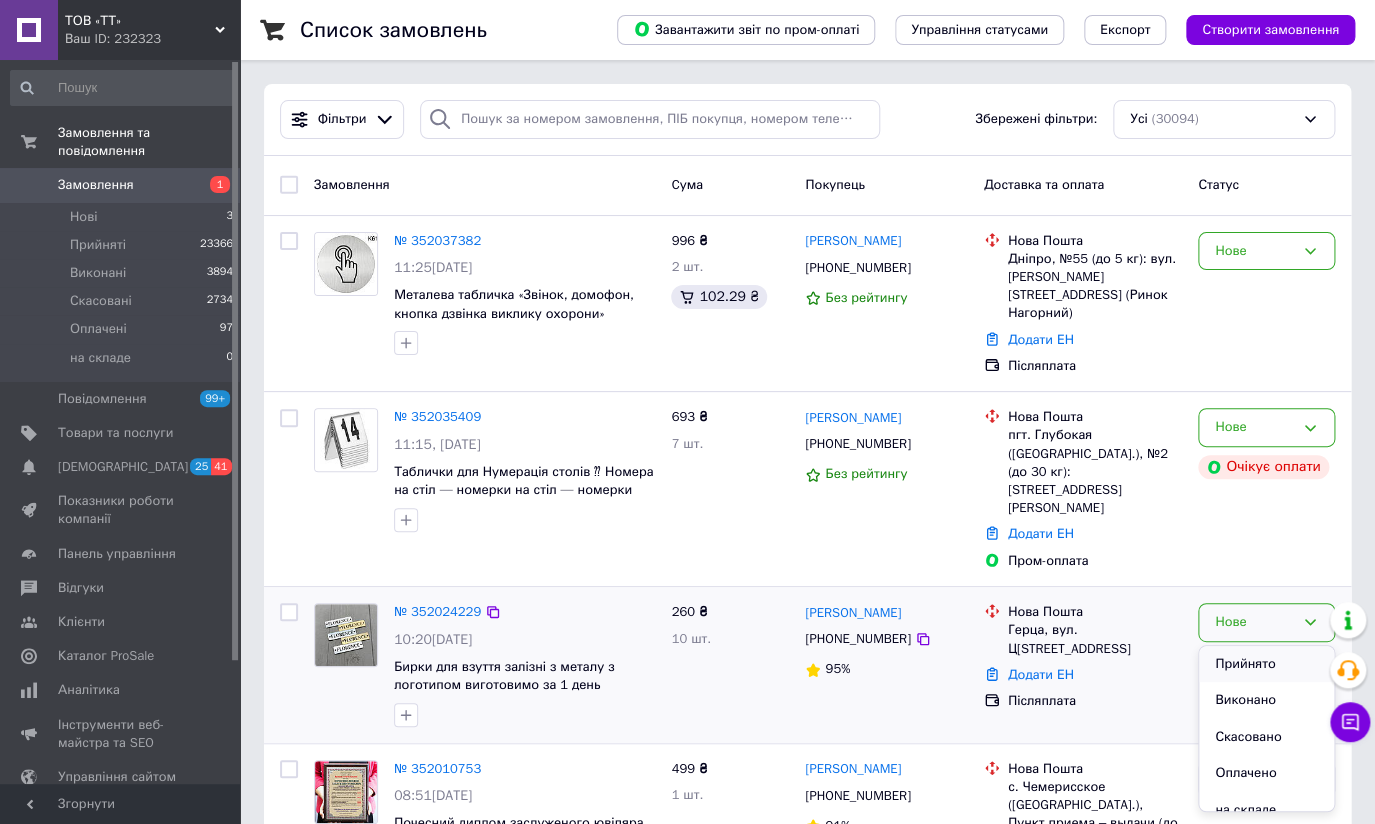 click on "Прийнято" at bounding box center [1266, 664] 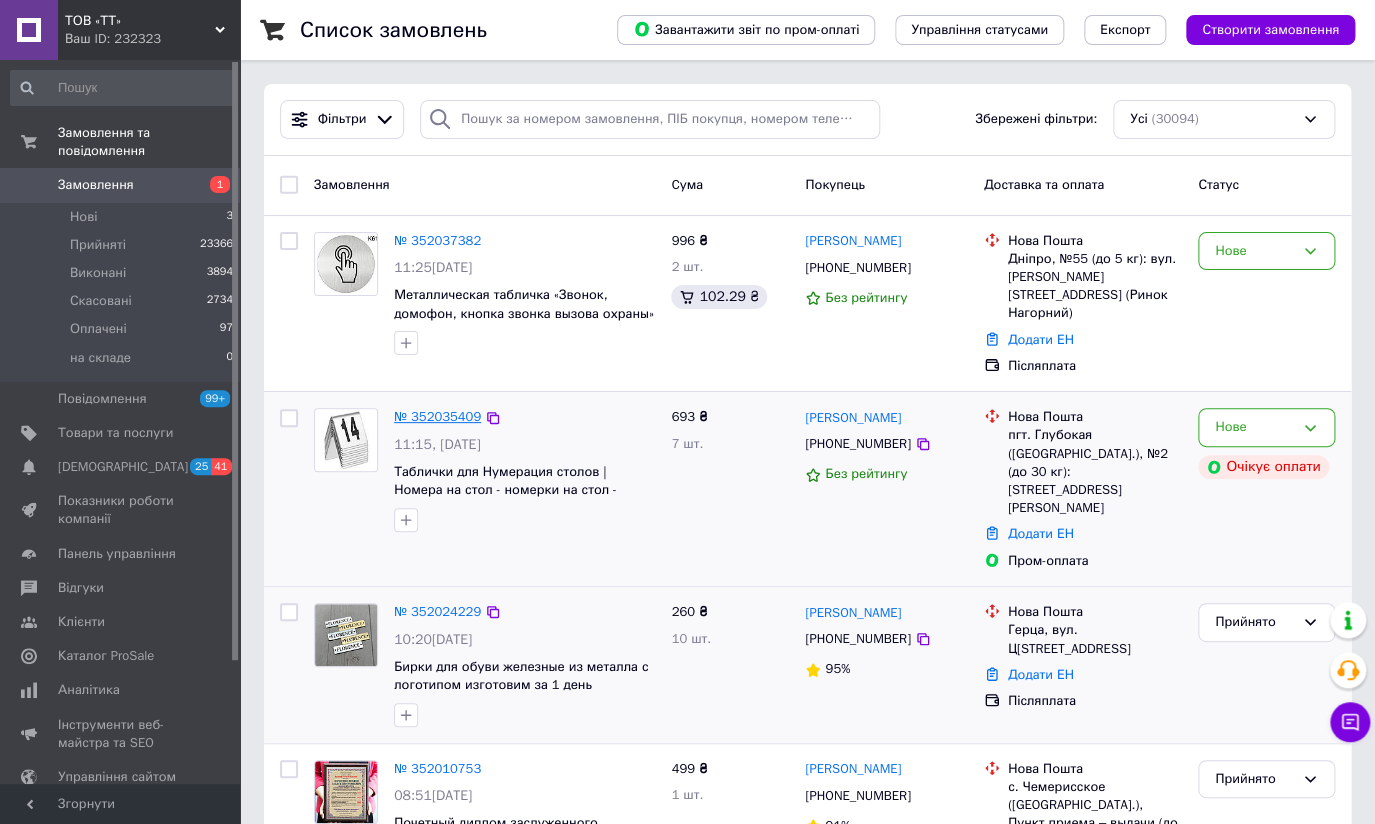 click on "№ 352035409" at bounding box center [437, 416] 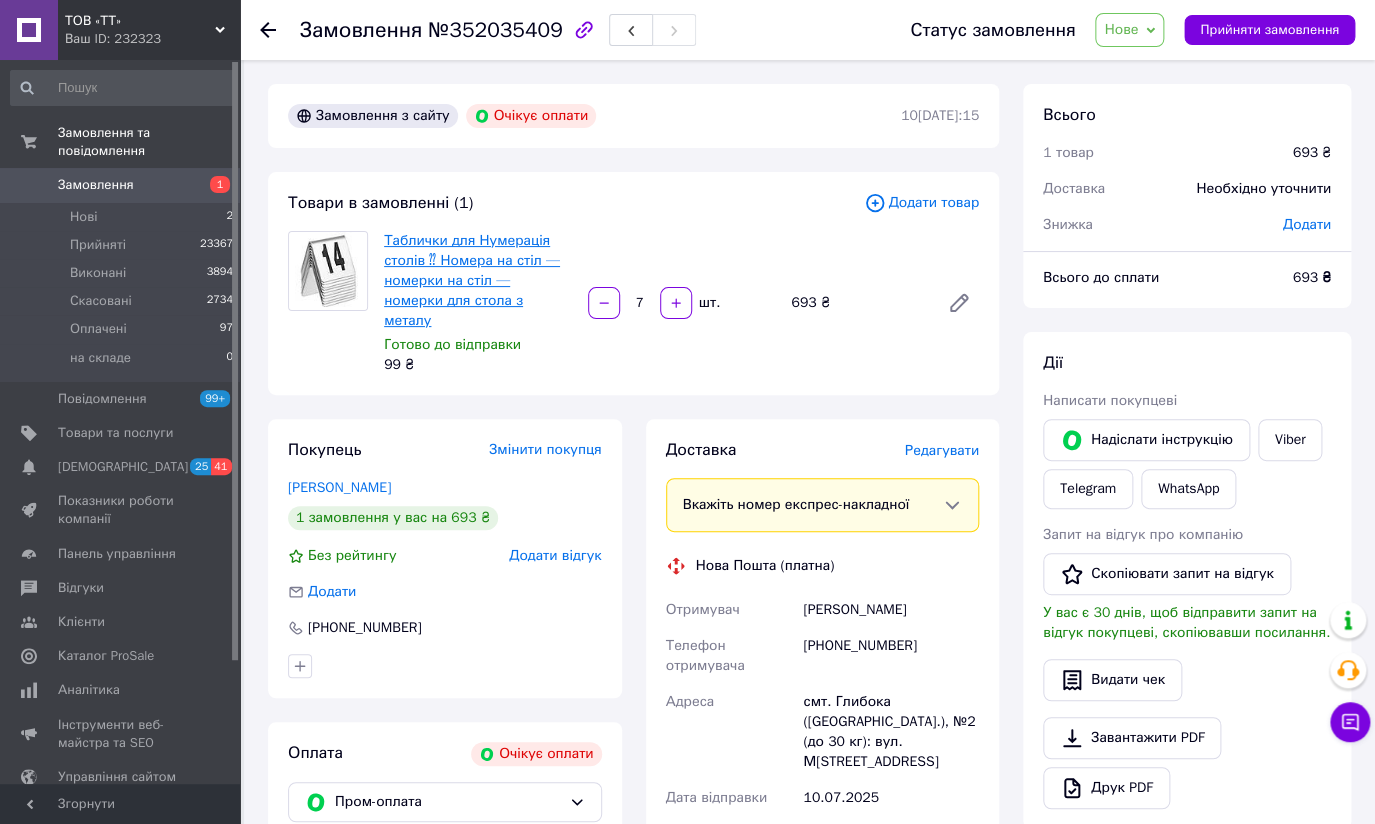 click on "Таблички для Нумерація столів  ⁇  Номера на стіл — номерки на стіл — номерки для стола з металу" at bounding box center (472, 280) 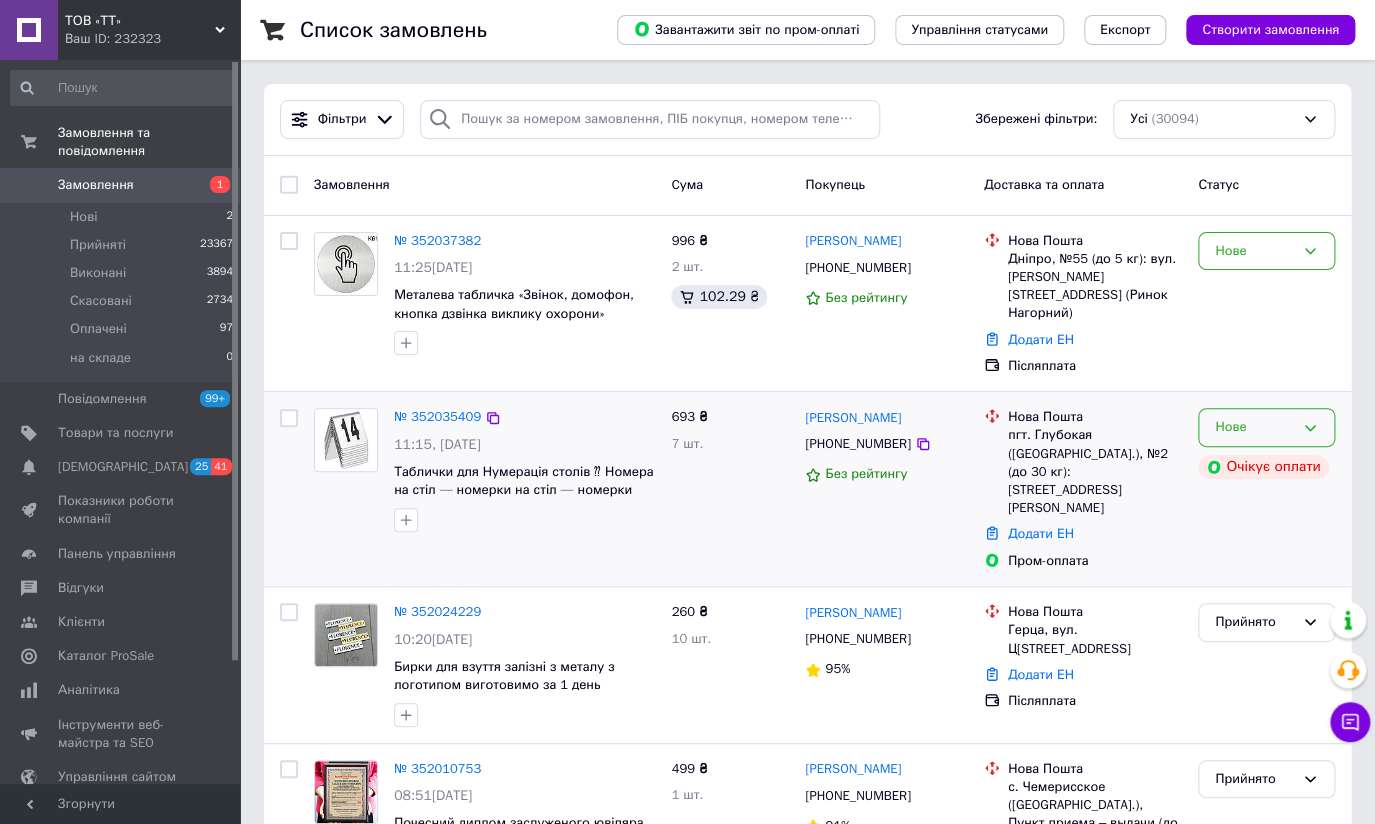click 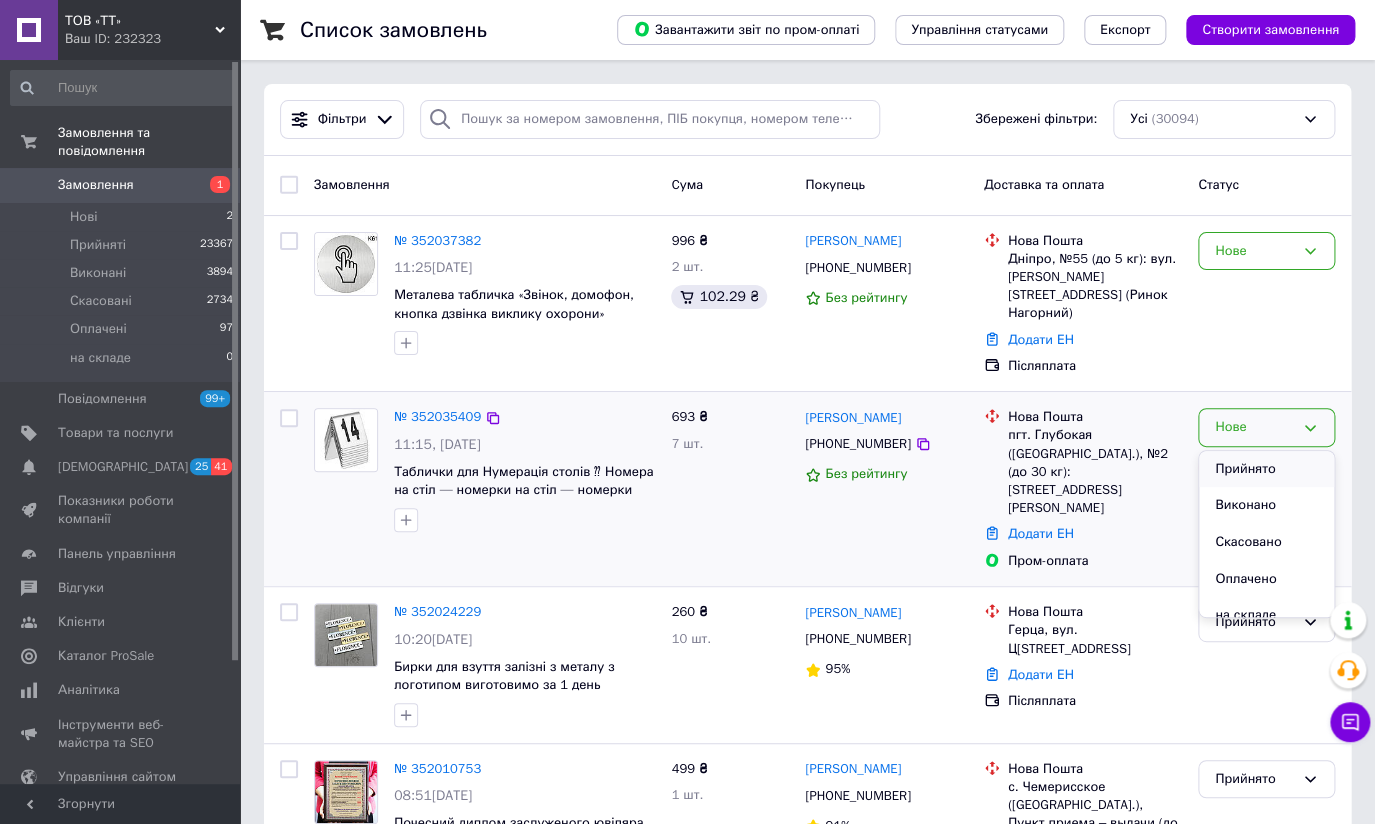 drag, startPoint x: 1261, startPoint y: 441, endPoint x: 1191, endPoint y: 447, distance: 70.256676 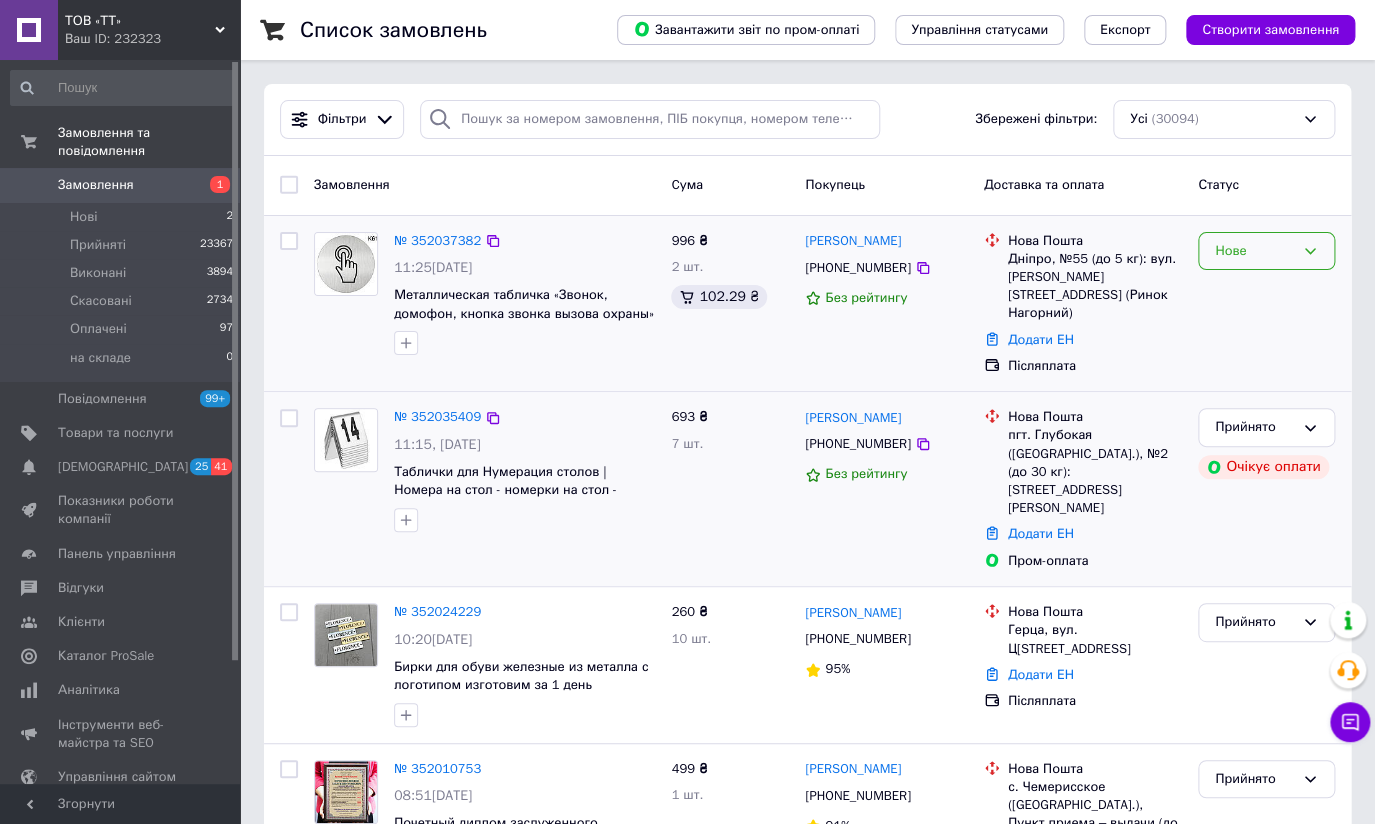 click 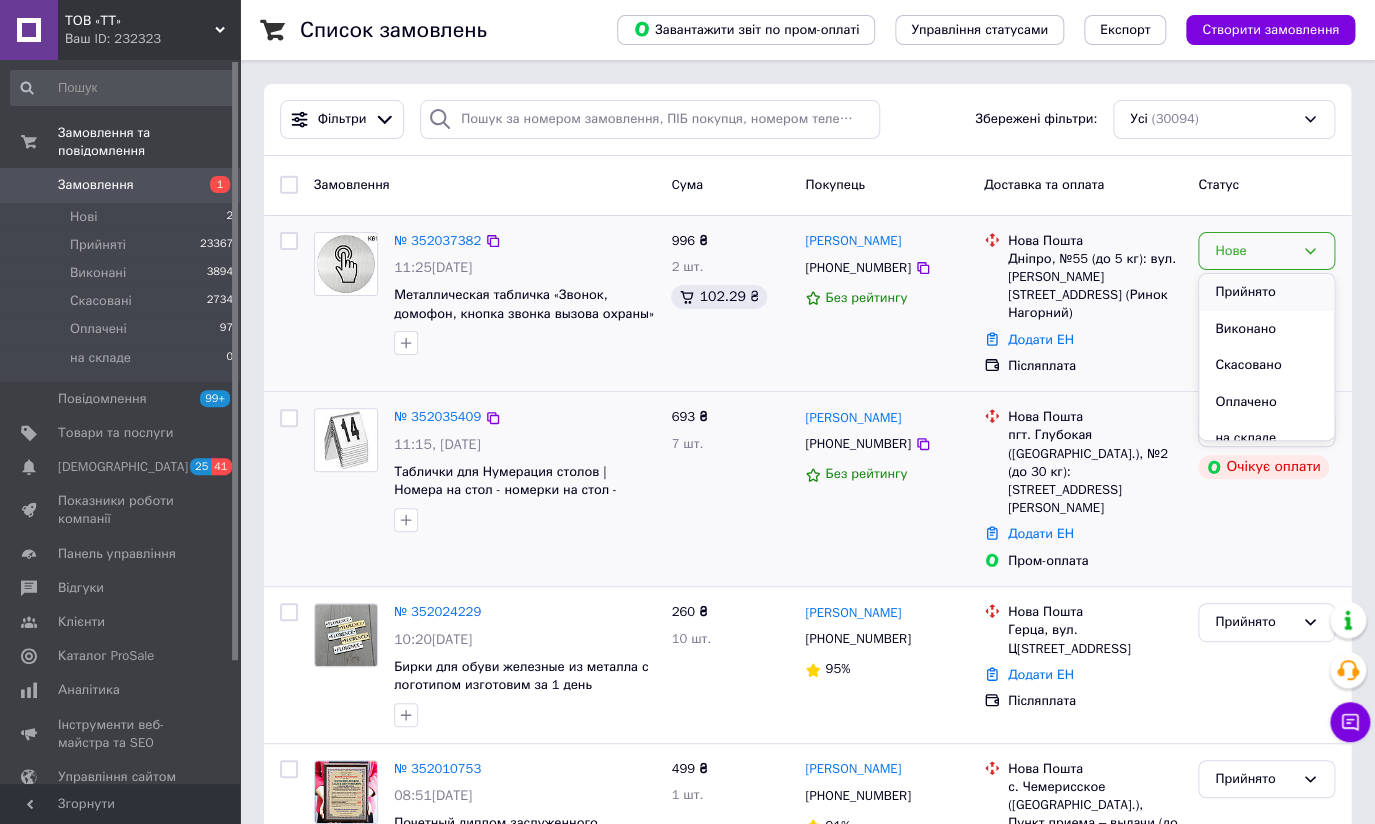 click on "Прийнято" at bounding box center (1266, 292) 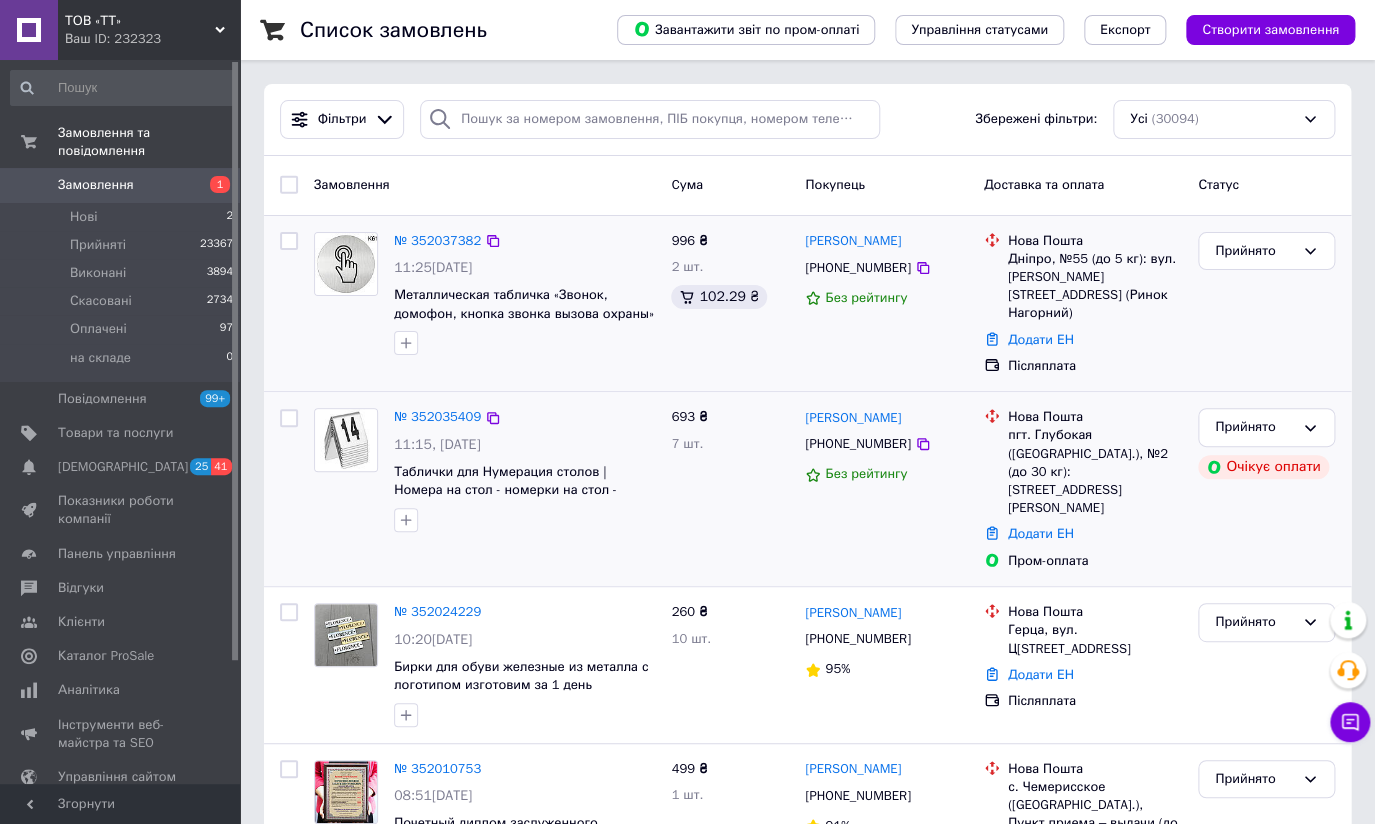 click on "Замовлення 1" at bounding box center [122, 185] 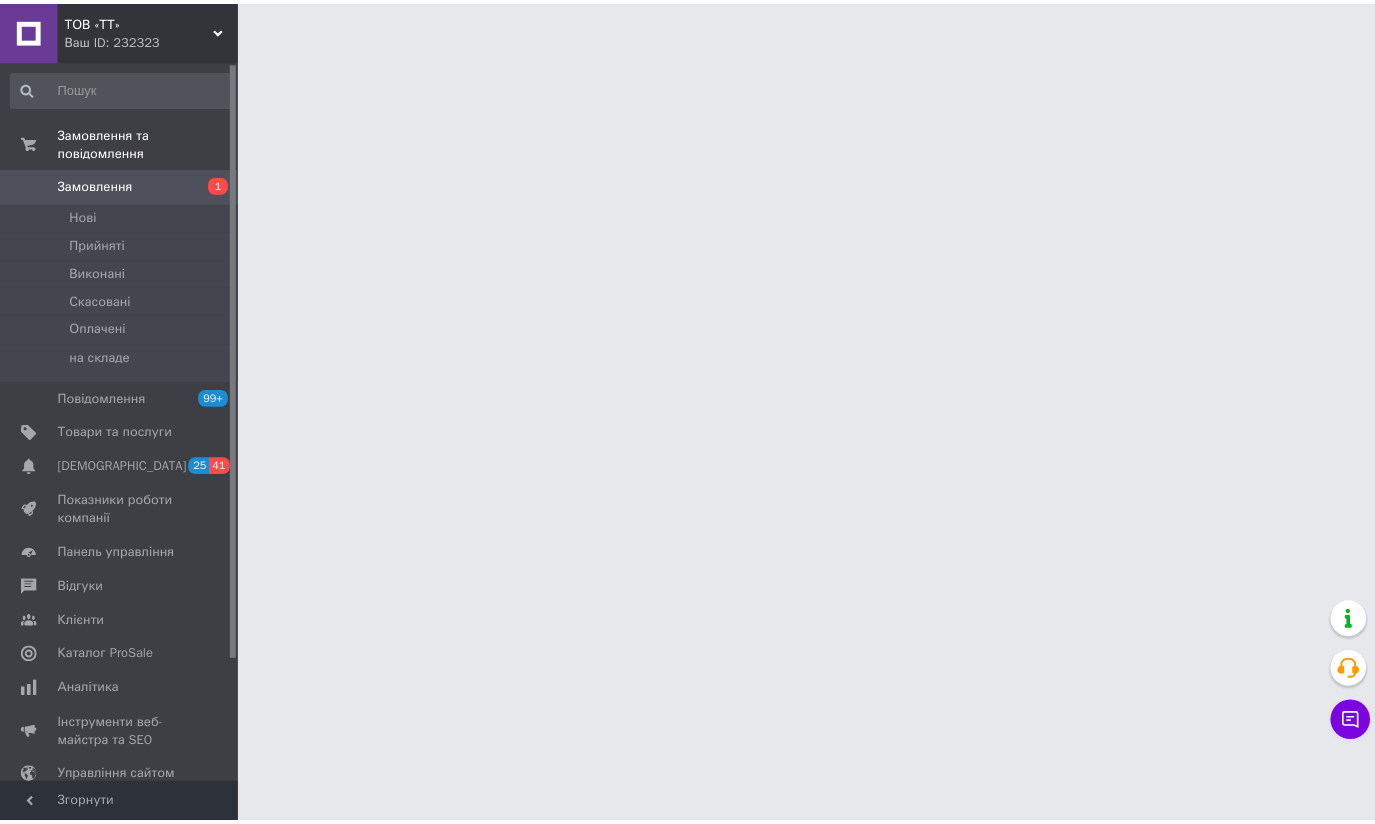 scroll, scrollTop: 0, scrollLeft: 0, axis: both 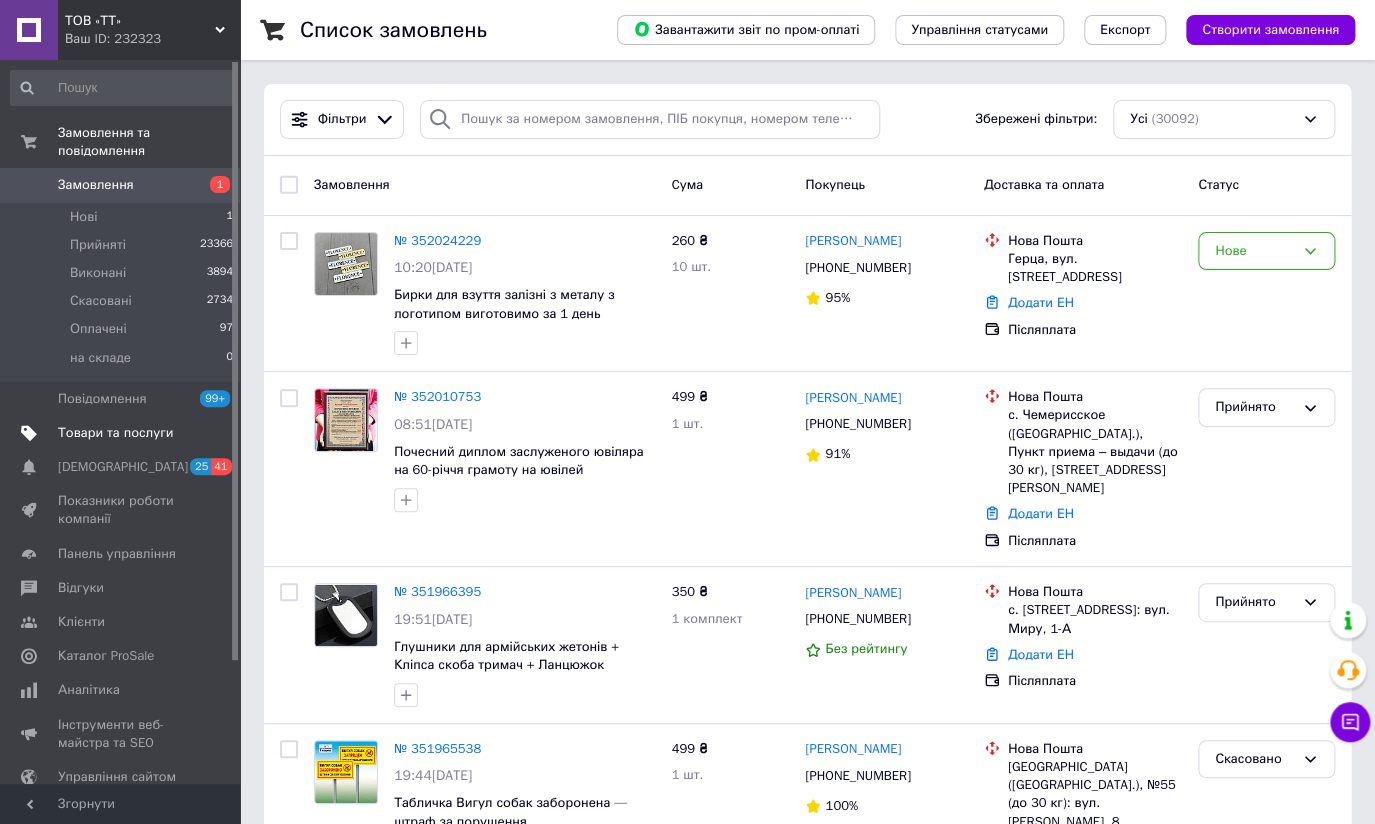 click on "Товари та послуги" at bounding box center (115, 433) 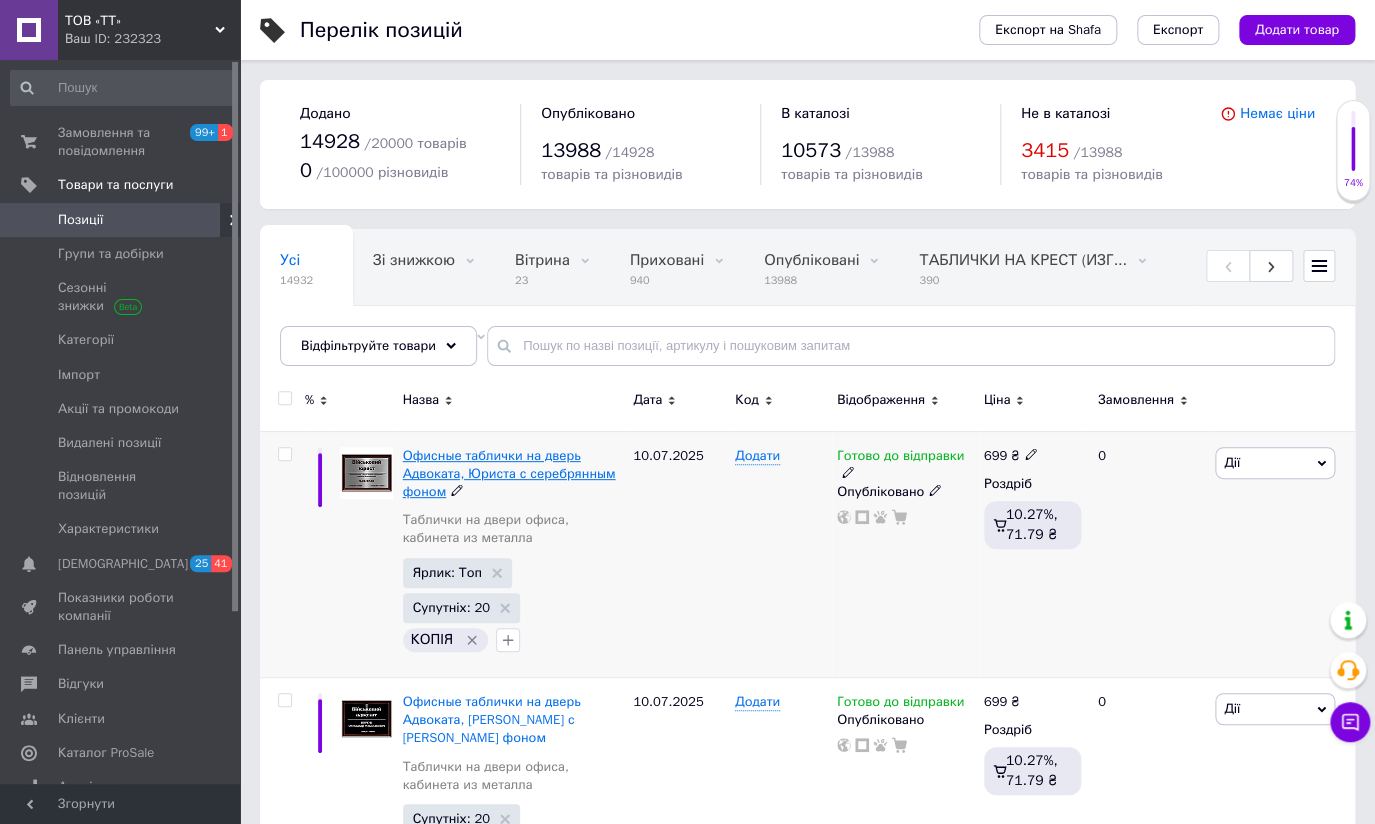 click on "Офисные таблички на дверь Адвоката, Юриста с серебрянным фоном" at bounding box center (509, 473) 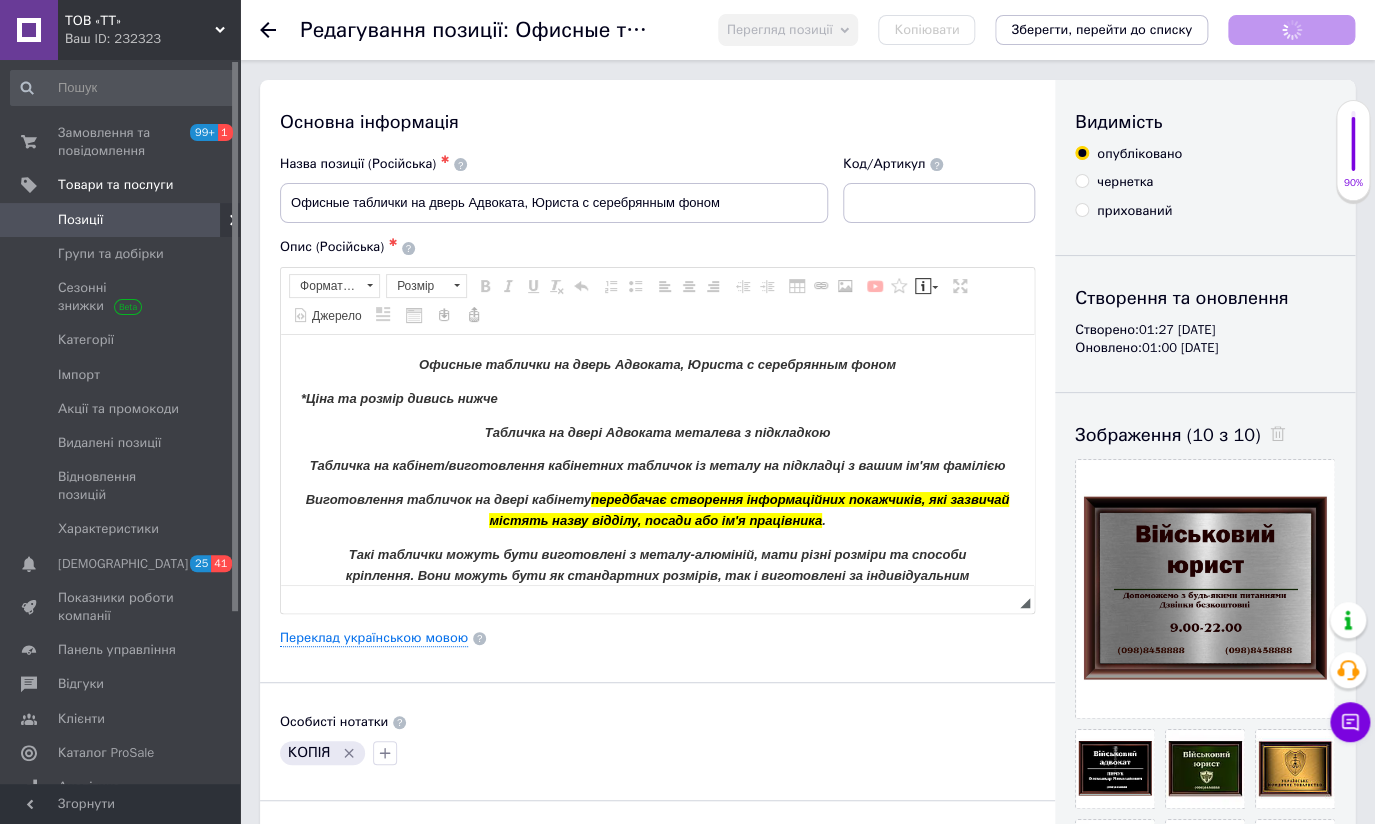 scroll, scrollTop: 0, scrollLeft: 0, axis: both 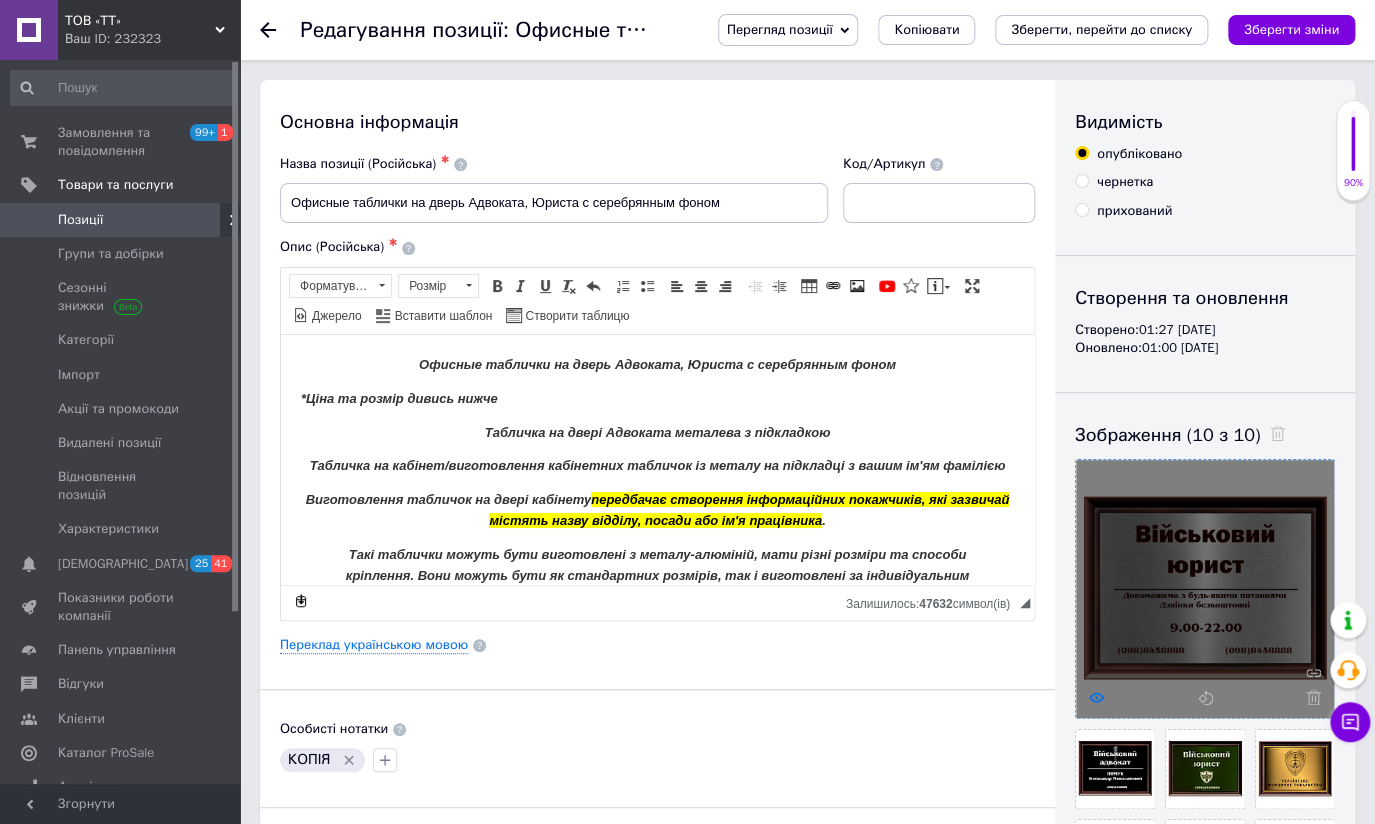 click 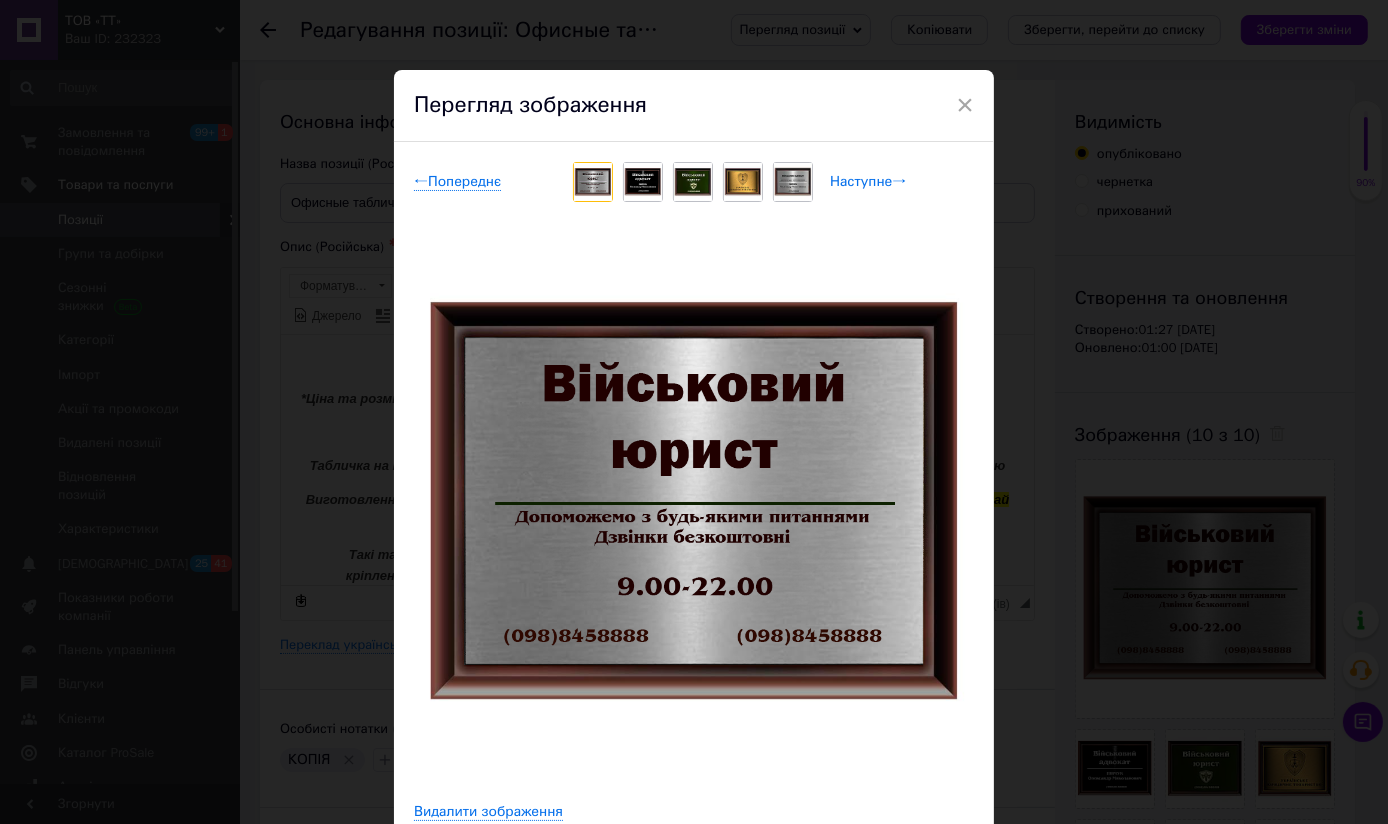 click on "Наступне →" at bounding box center [868, 182] 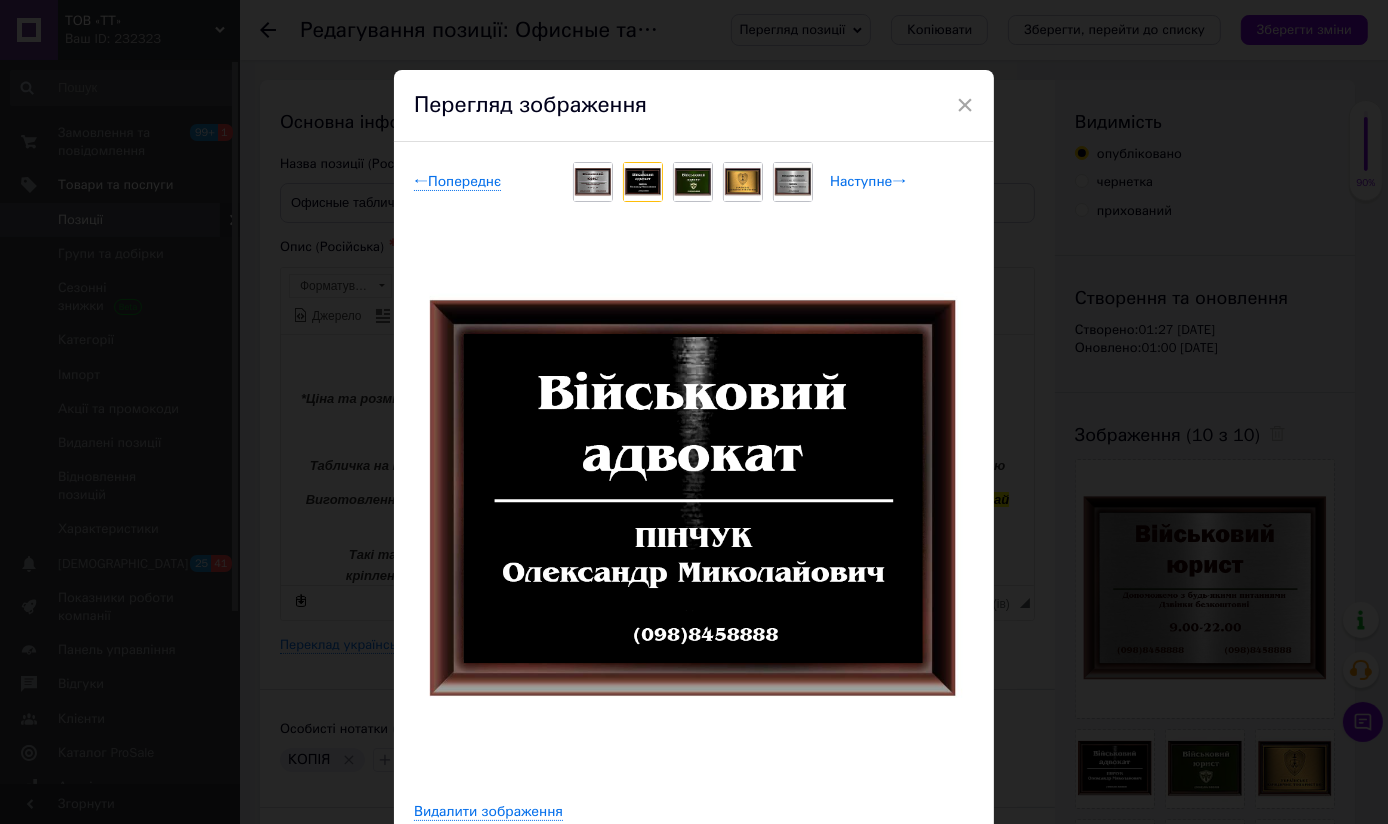 click on "Наступне →" at bounding box center [868, 182] 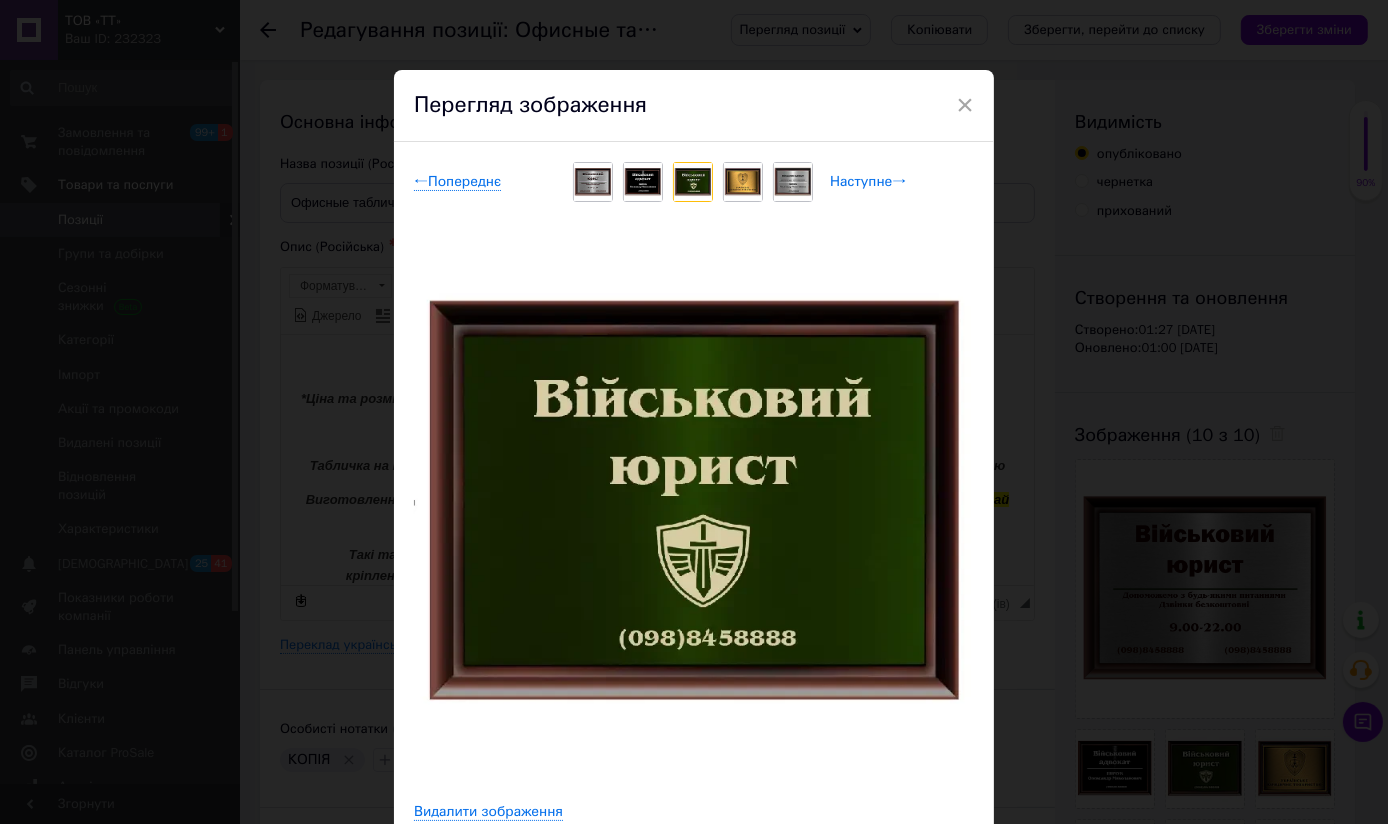 click on "Наступне →" at bounding box center [868, 182] 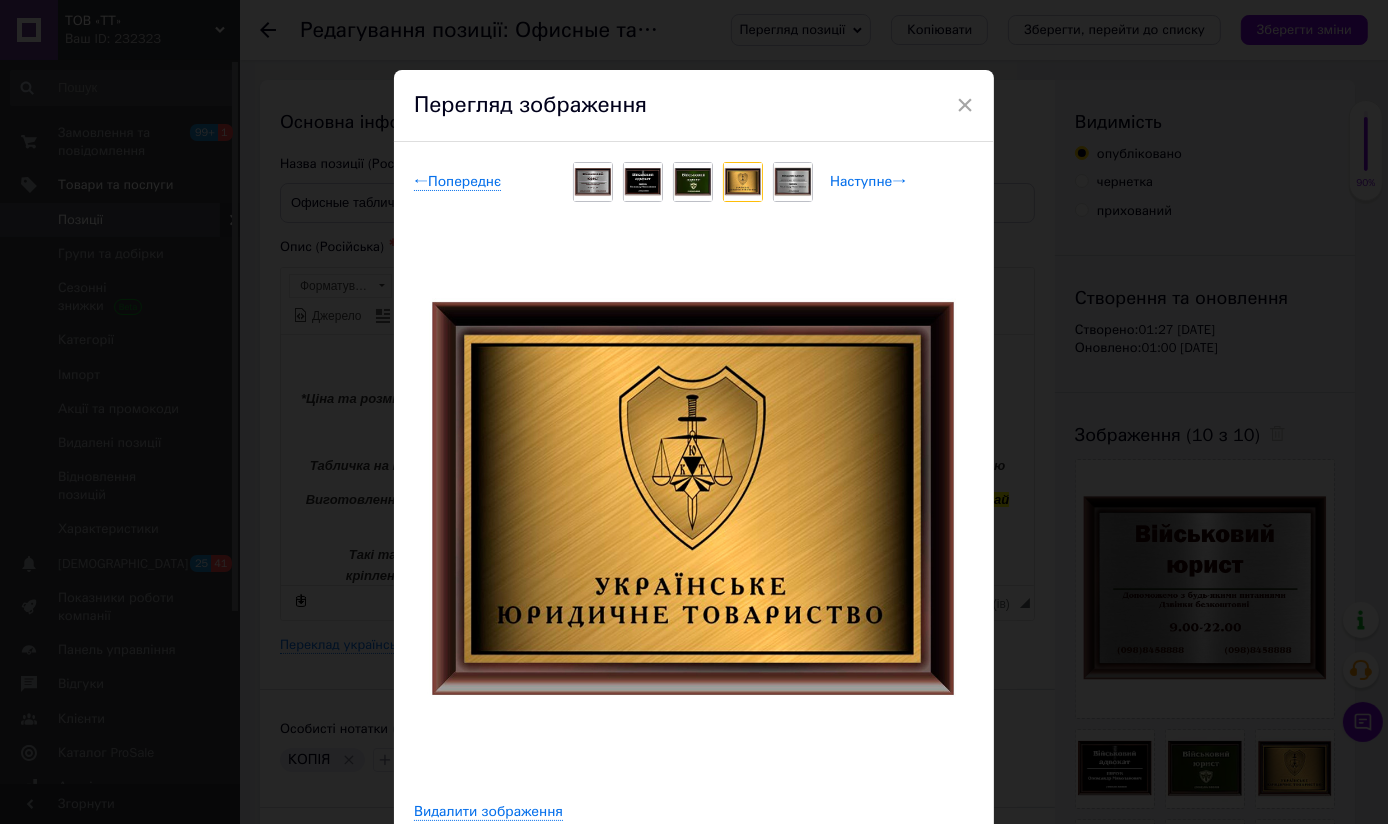 click on "Наступне →" at bounding box center [868, 182] 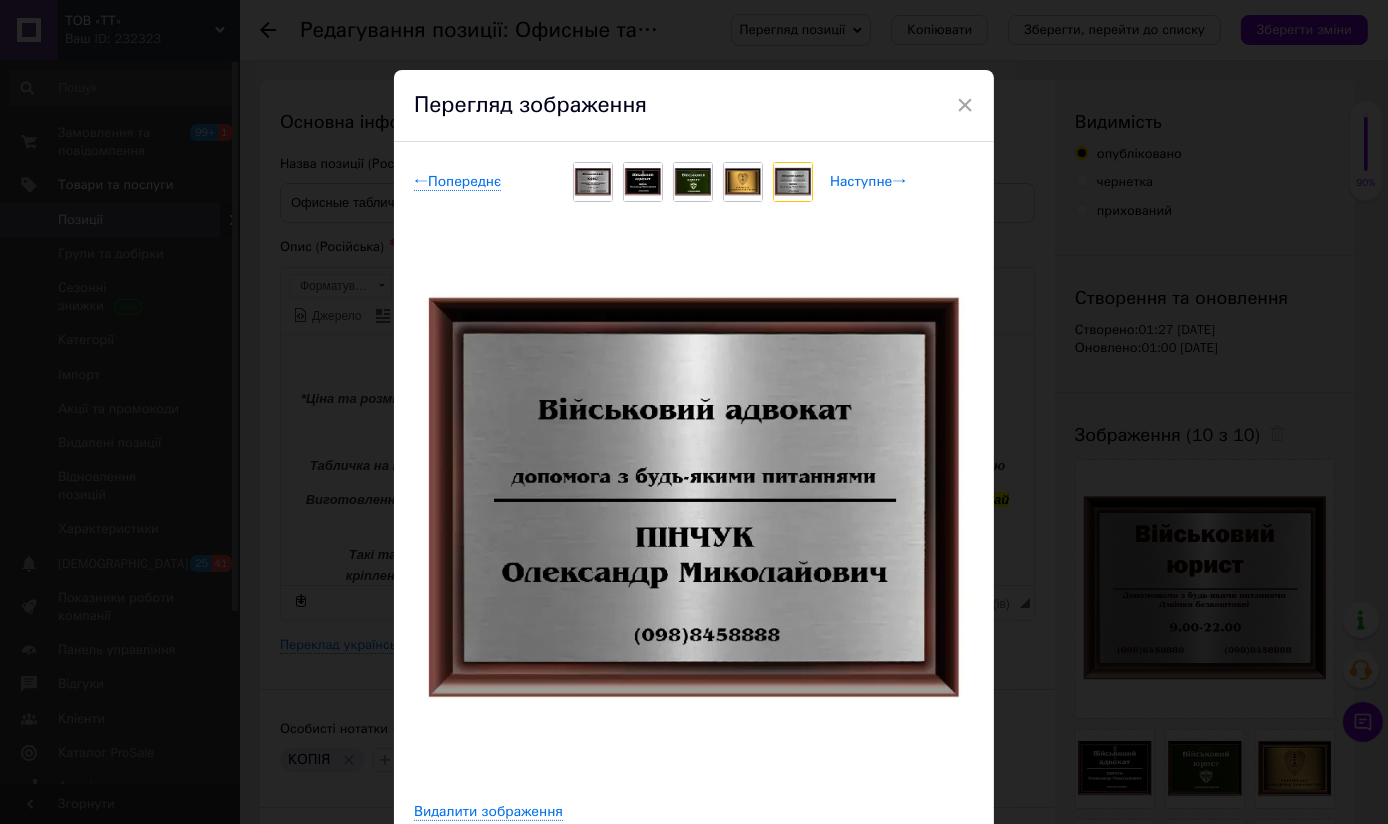 click on "Наступне →" at bounding box center [868, 182] 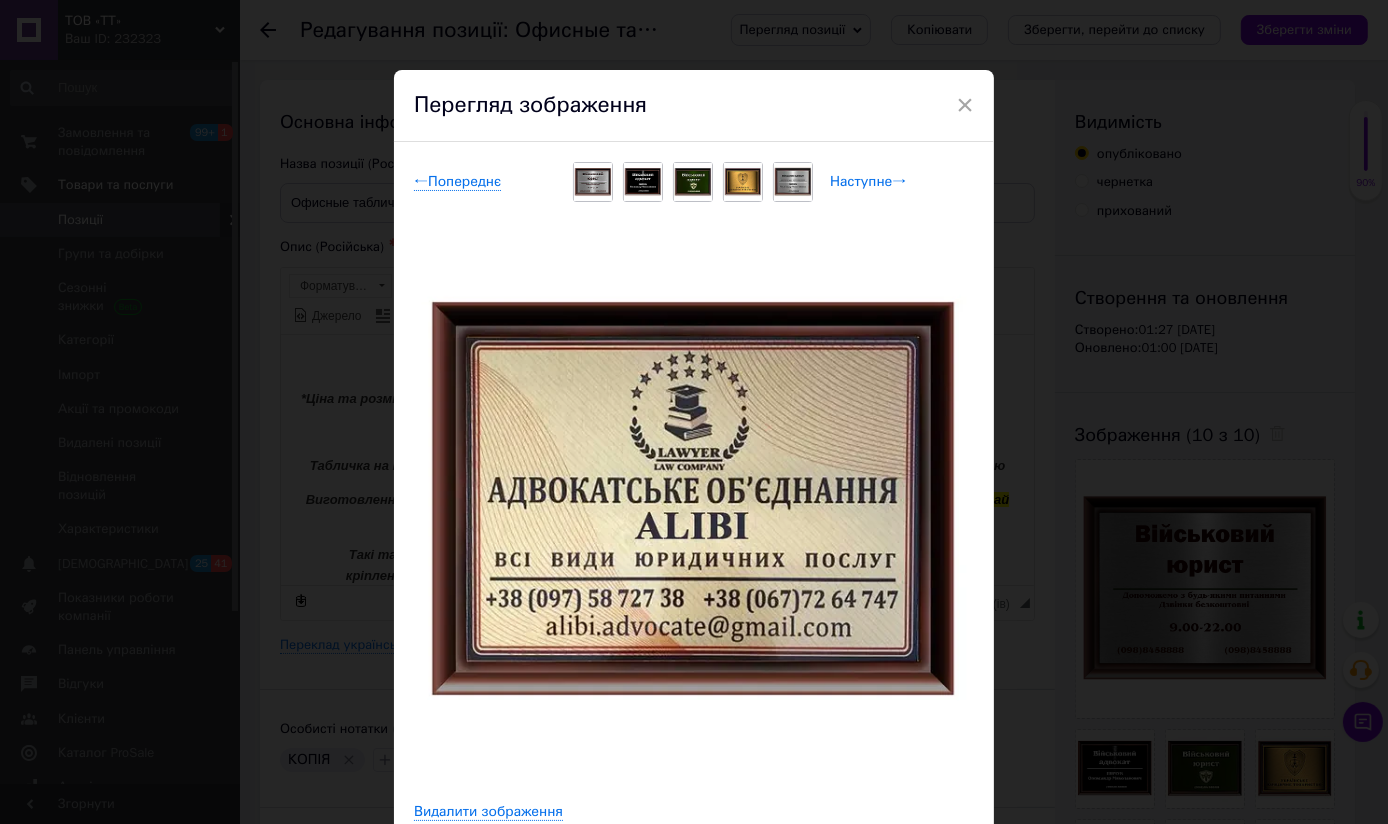 click on "Наступне →" at bounding box center (868, 182) 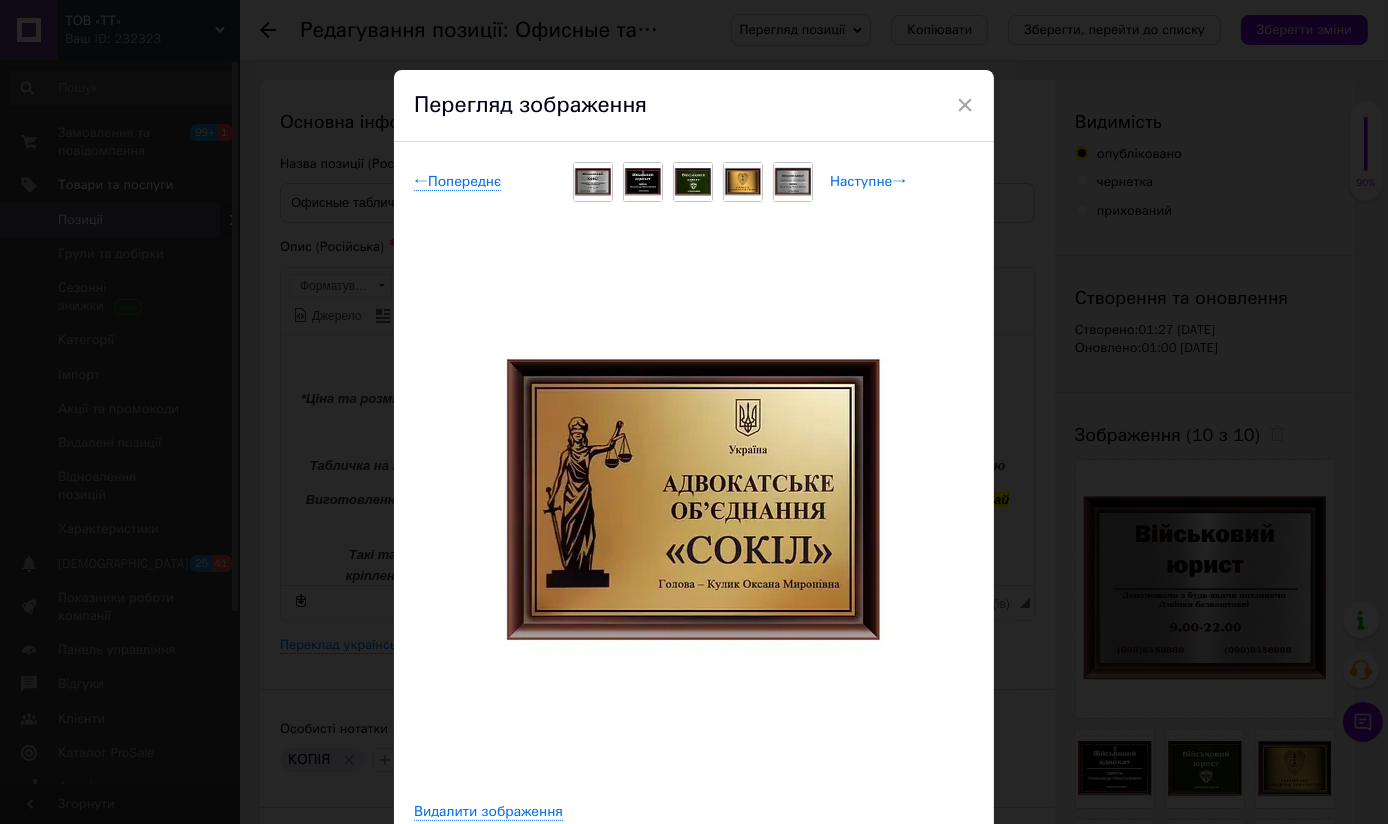 click on "Наступне →" at bounding box center [868, 182] 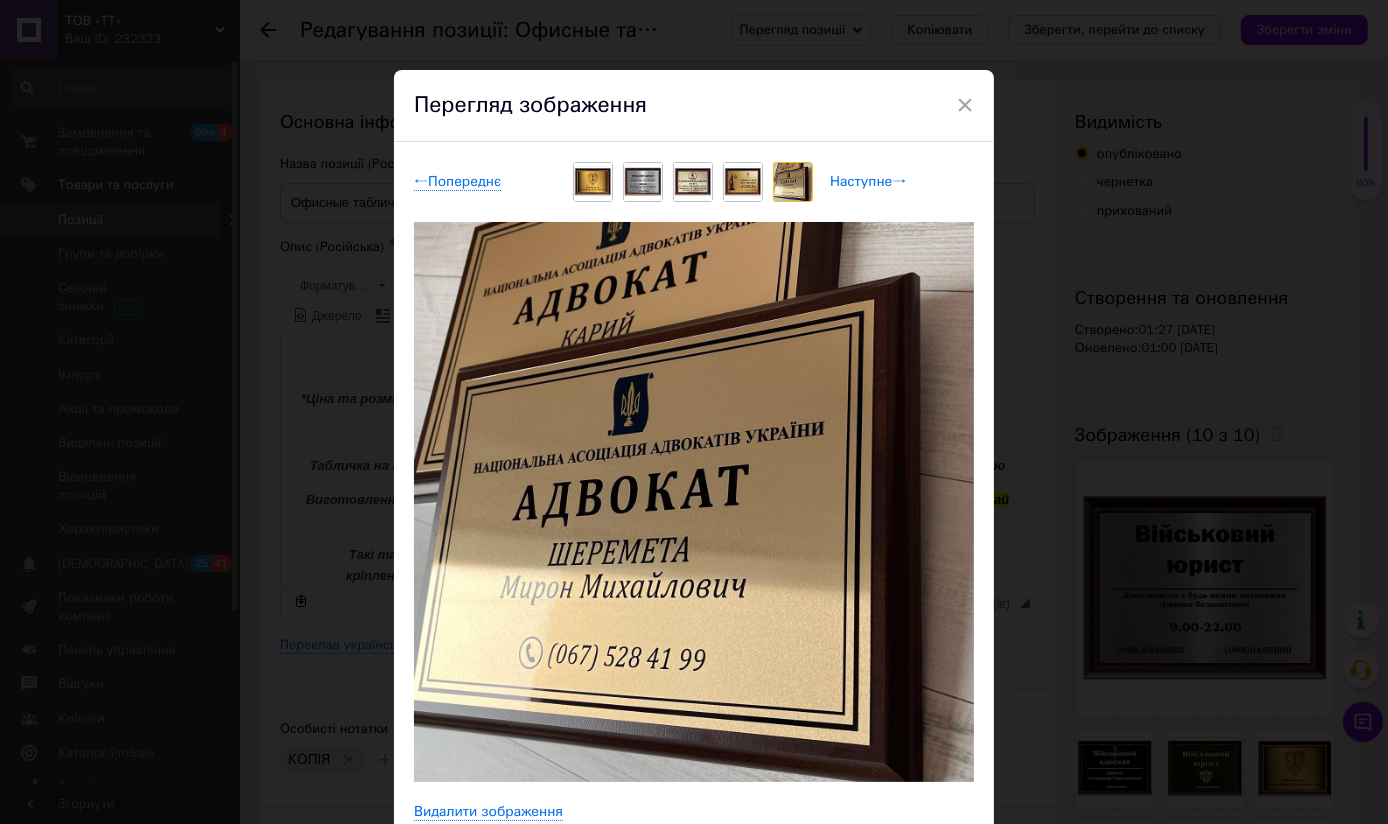 click on "Наступне →" at bounding box center [868, 182] 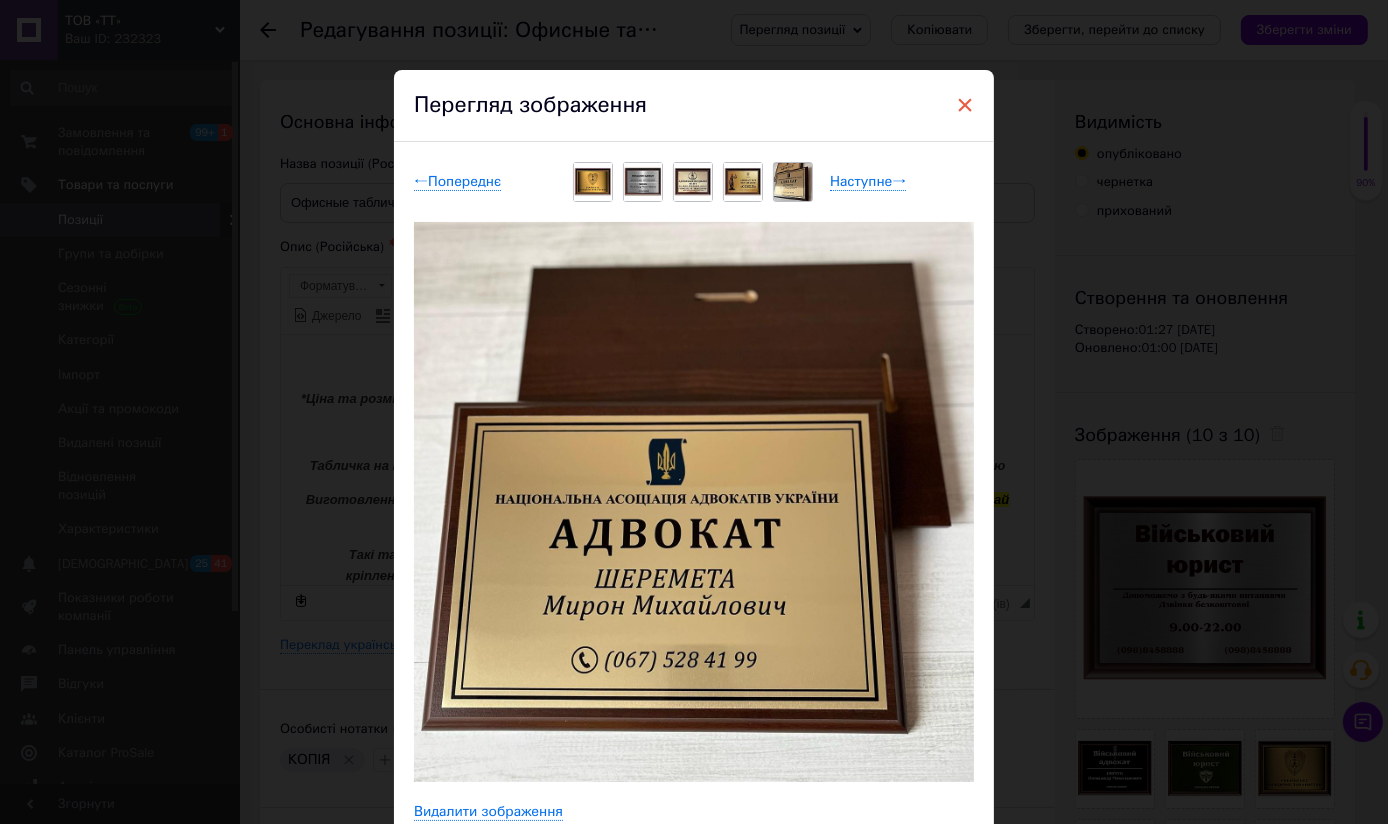 click on "×" at bounding box center [965, 105] 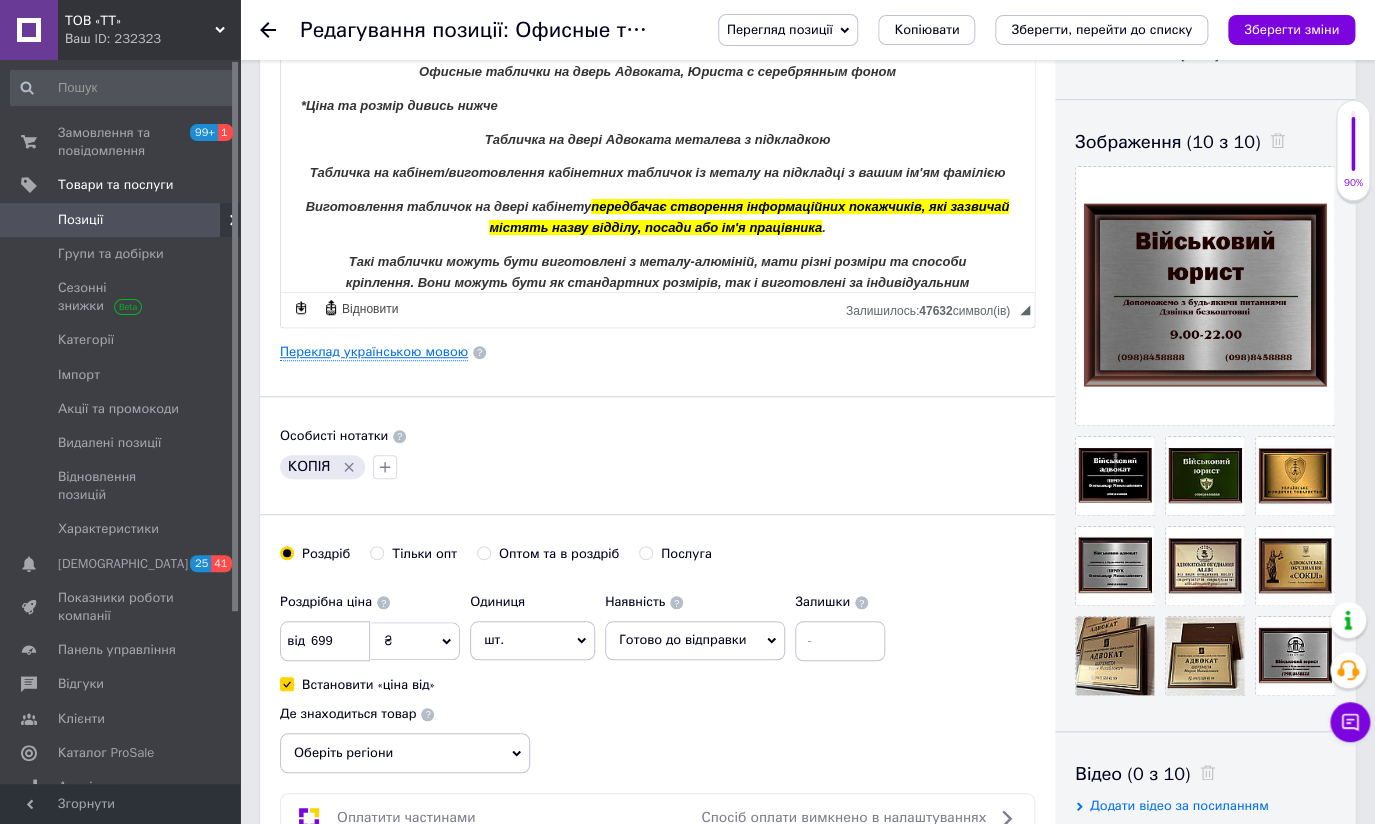 scroll, scrollTop: 181, scrollLeft: 0, axis: vertical 